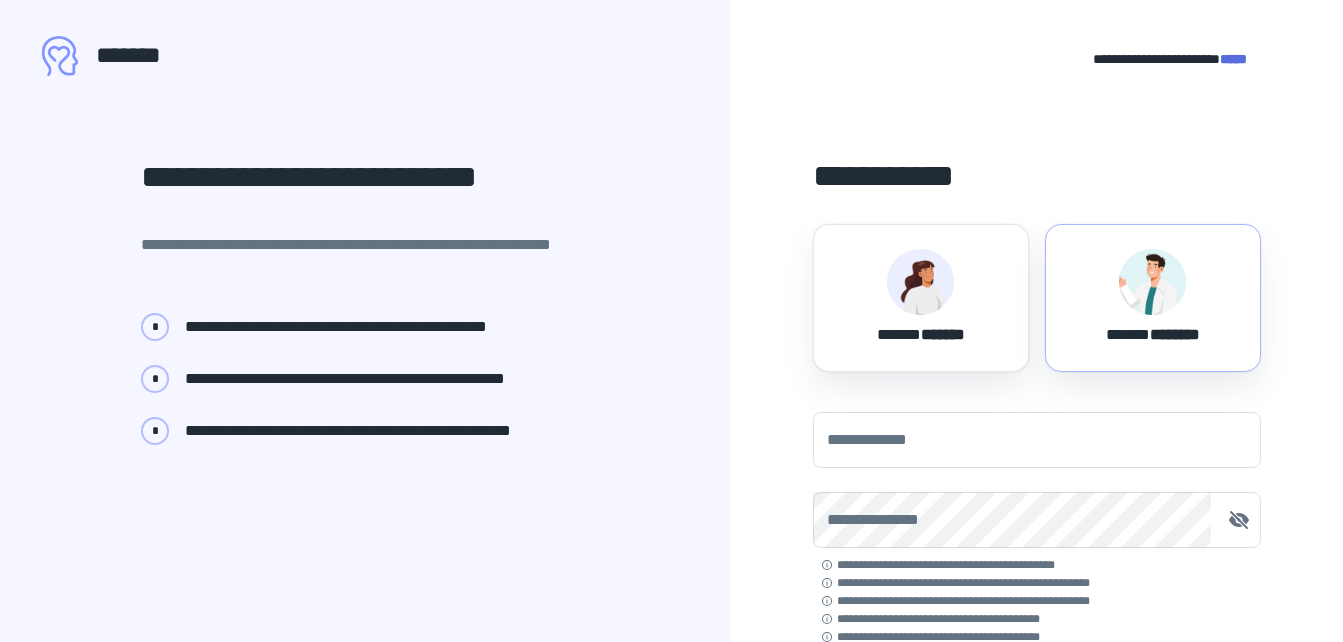 scroll, scrollTop: 0, scrollLeft: 0, axis: both 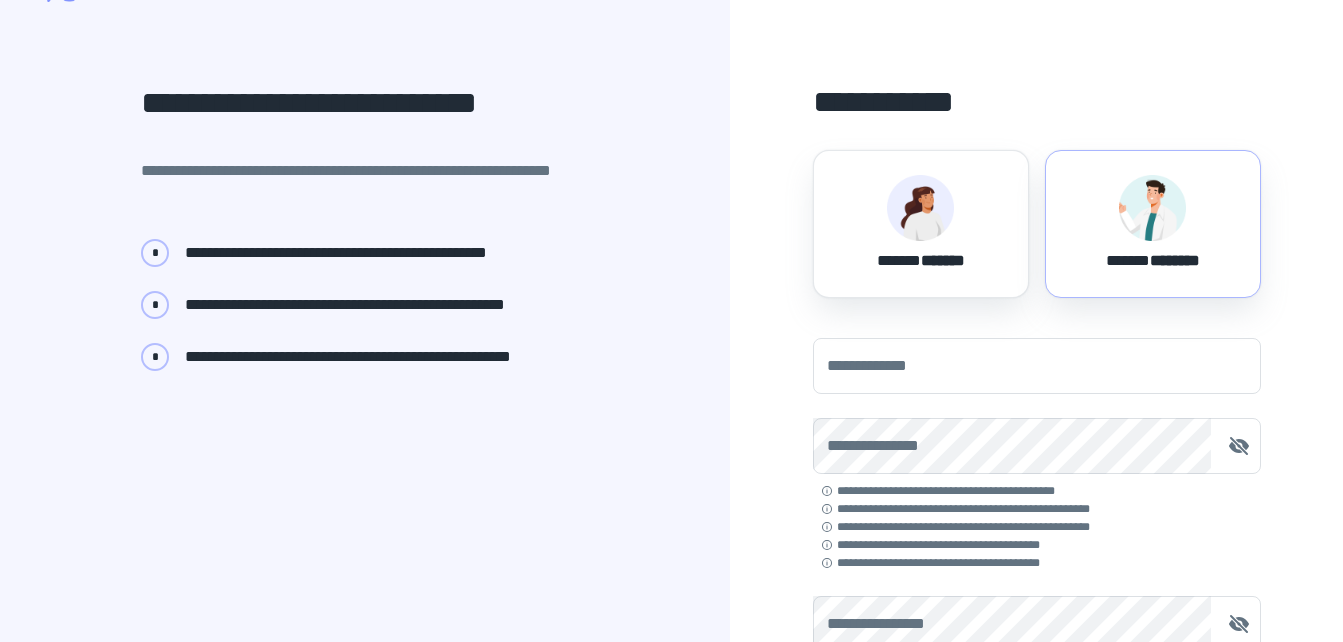 click on "******   ********" at bounding box center [1153, 257] 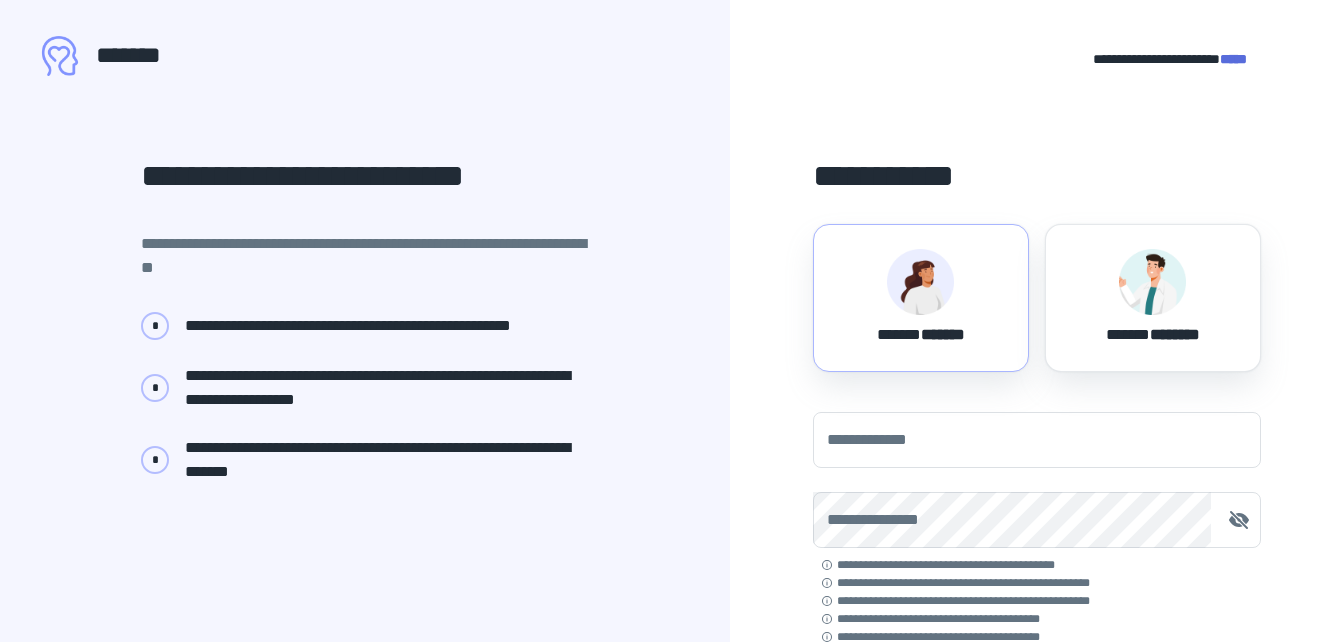 click on "******   ********" at bounding box center [1153, 298] 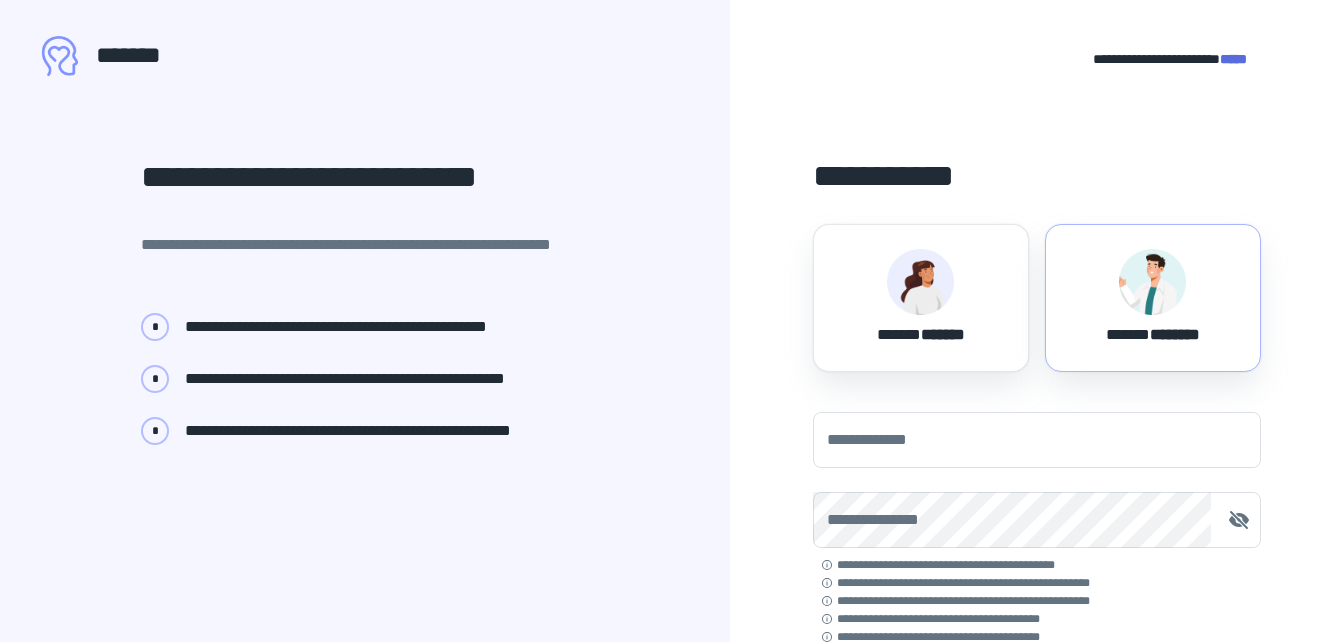 click on "******   *******" at bounding box center [921, 298] 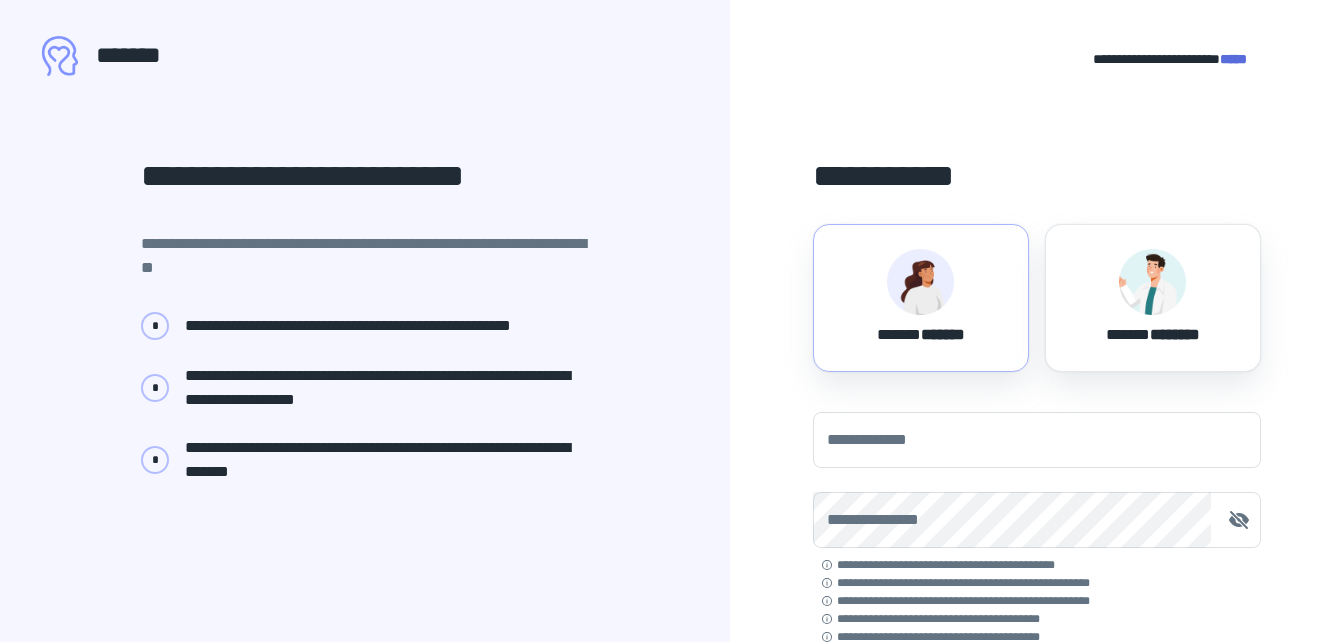 click on "******   ********" at bounding box center [1153, 298] 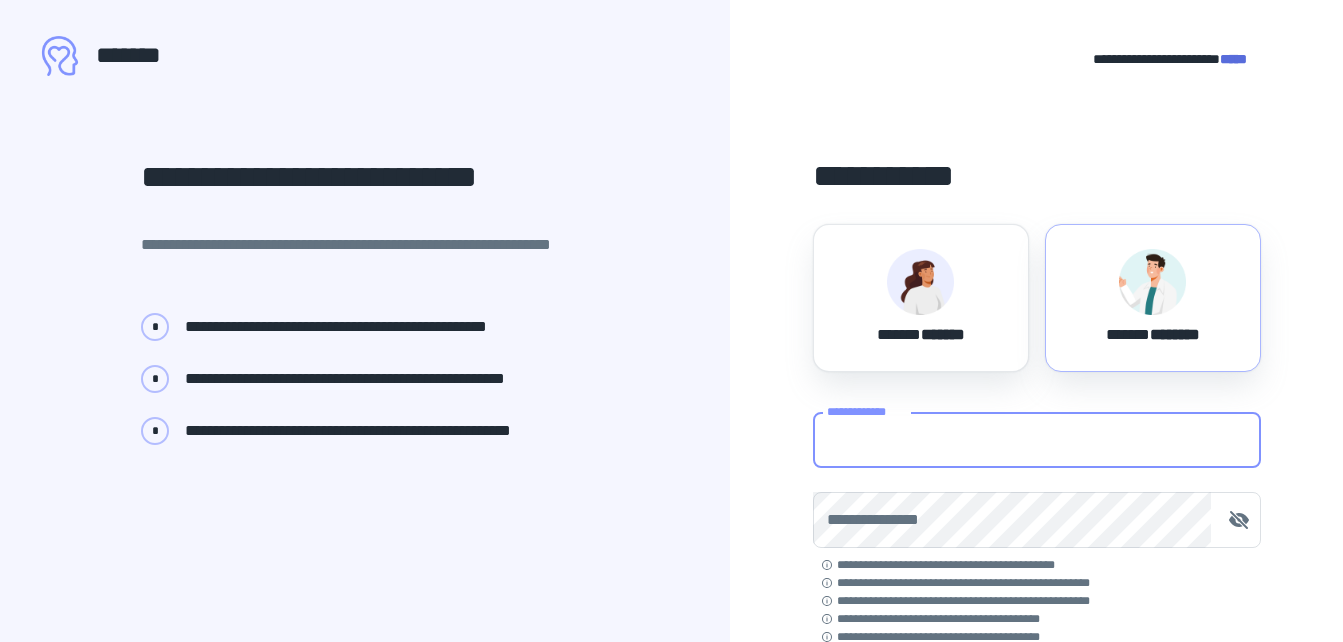 drag, startPoint x: 928, startPoint y: 420, endPoint x: 928, endPoint y: 432, distance: 12 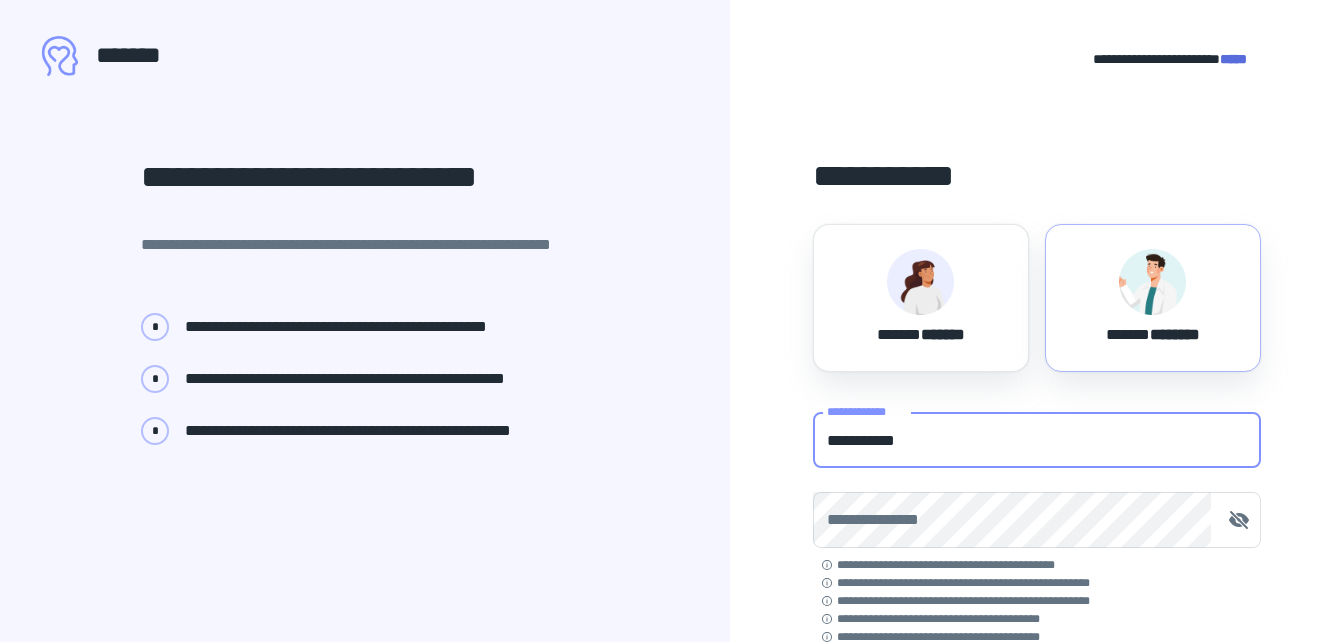 type on "**********" 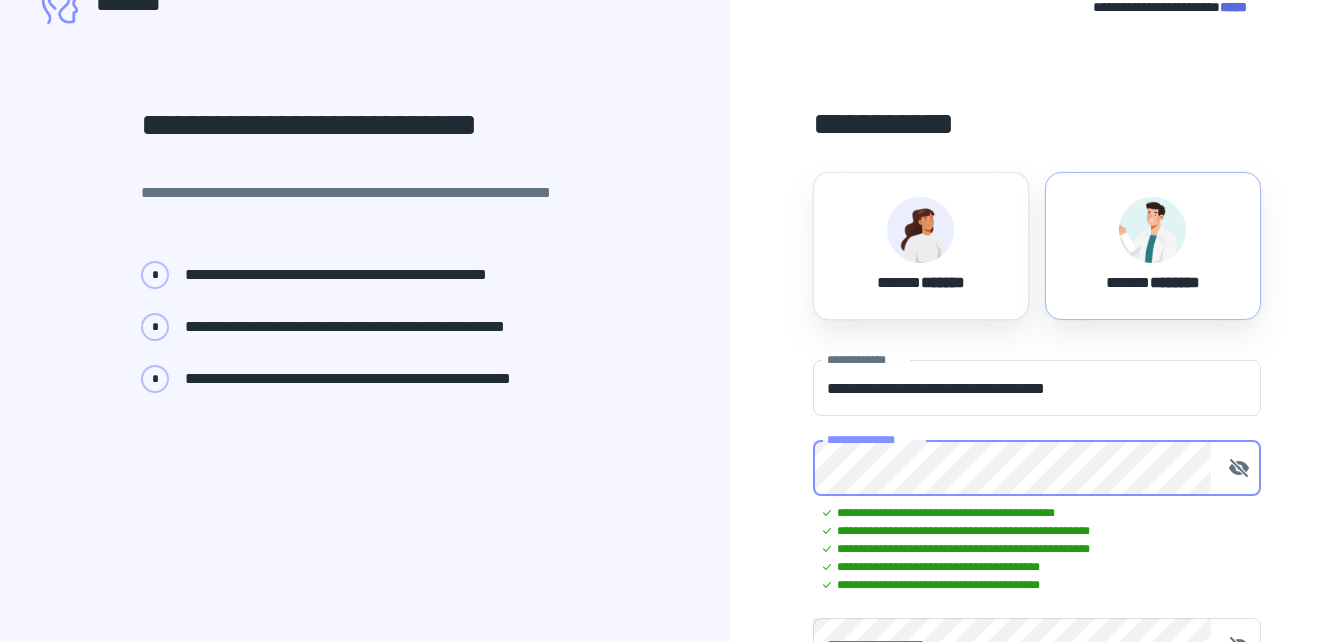 scroll, scrollTop: 200, scrollLeft: 0, axis: vertical 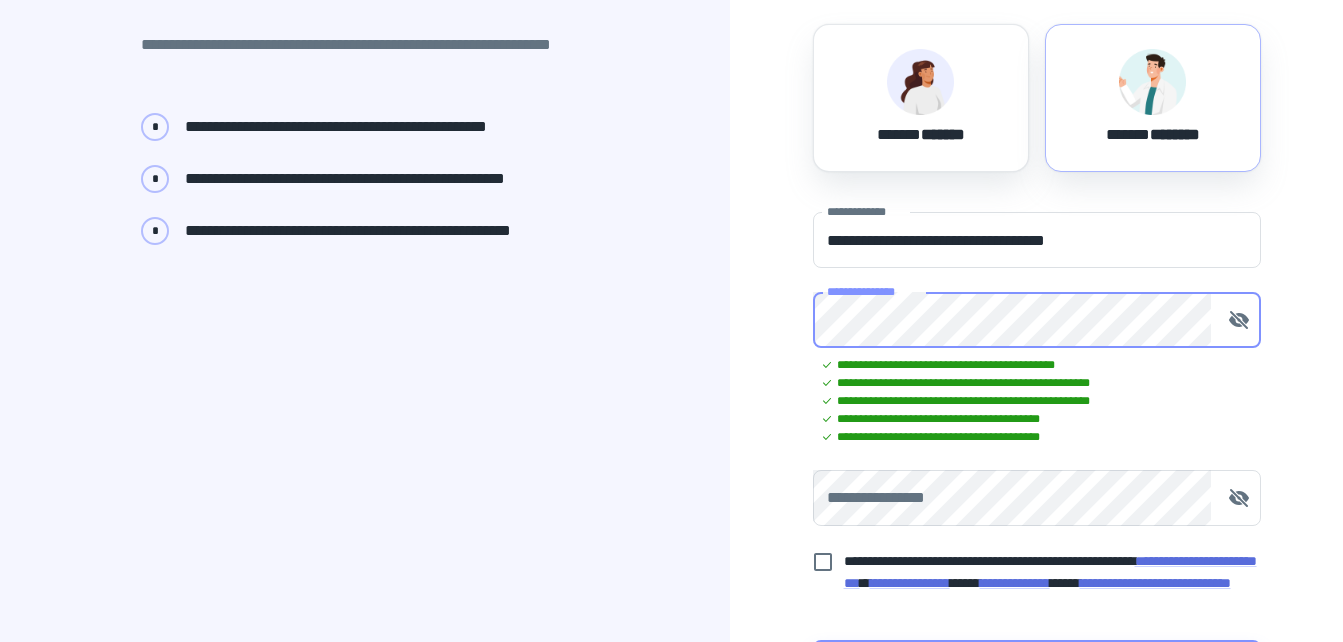 click on "**********" at bounding box center (1037, 498) 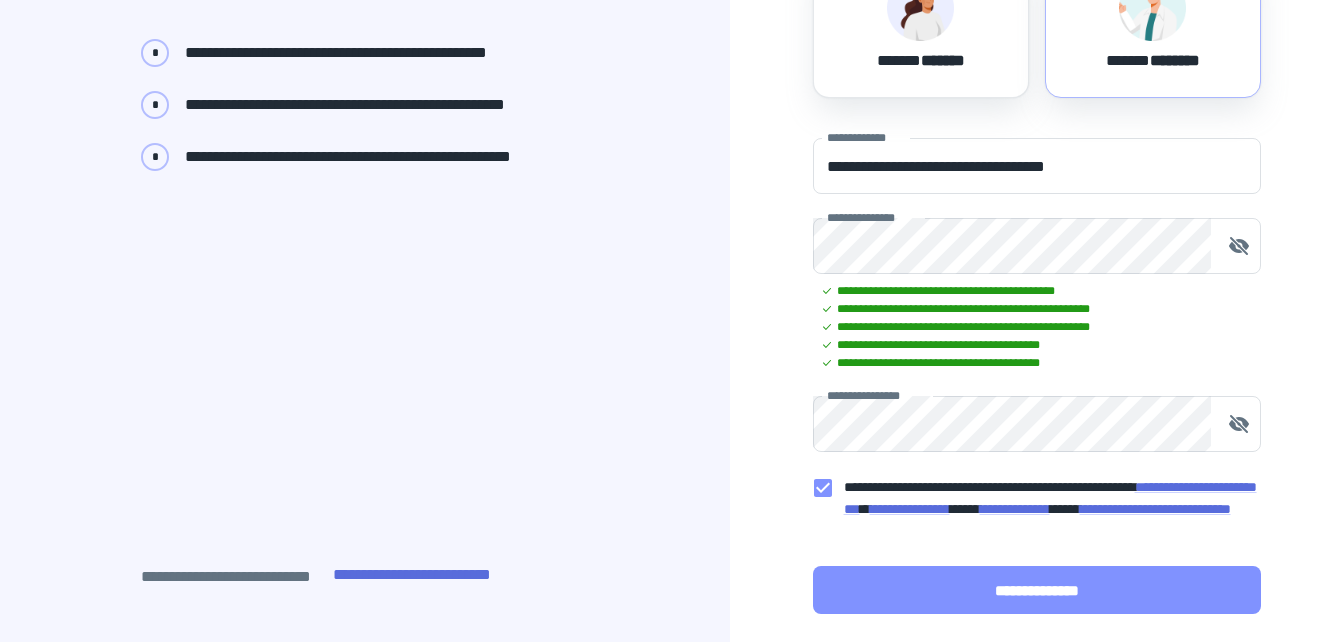 scroll, scrollTop: 374, scrollLeft: 0, axis: vertical 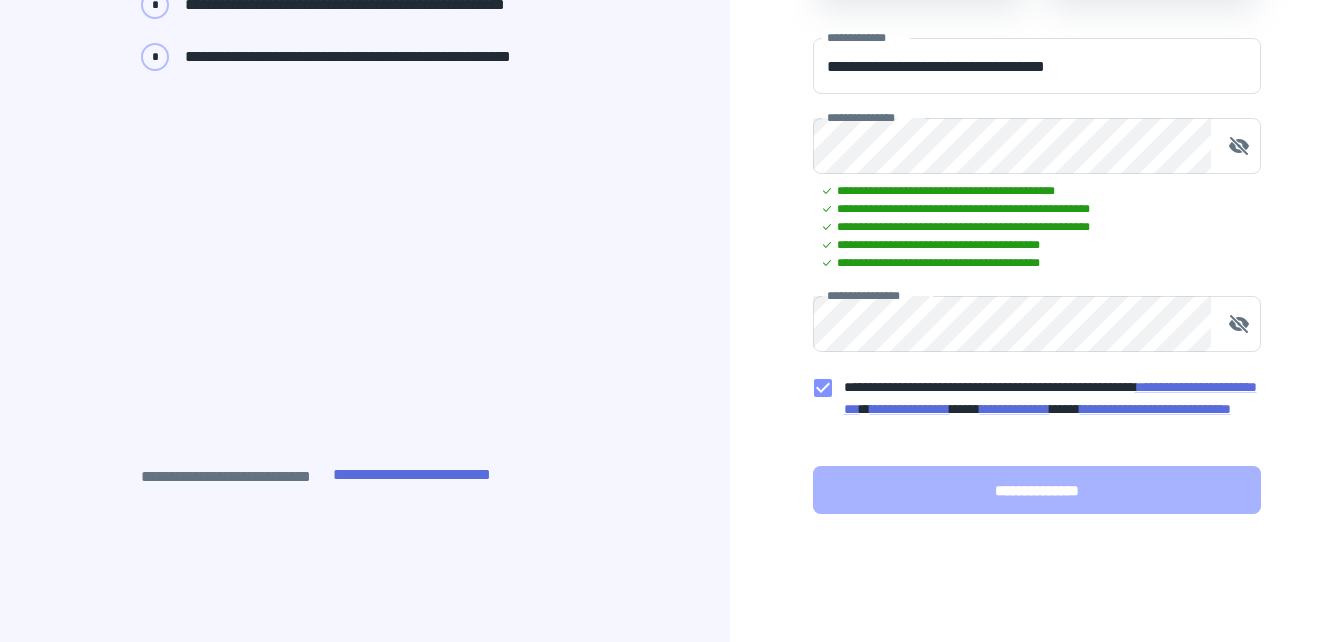 click on "**********" at bounding box center [1037, 490] 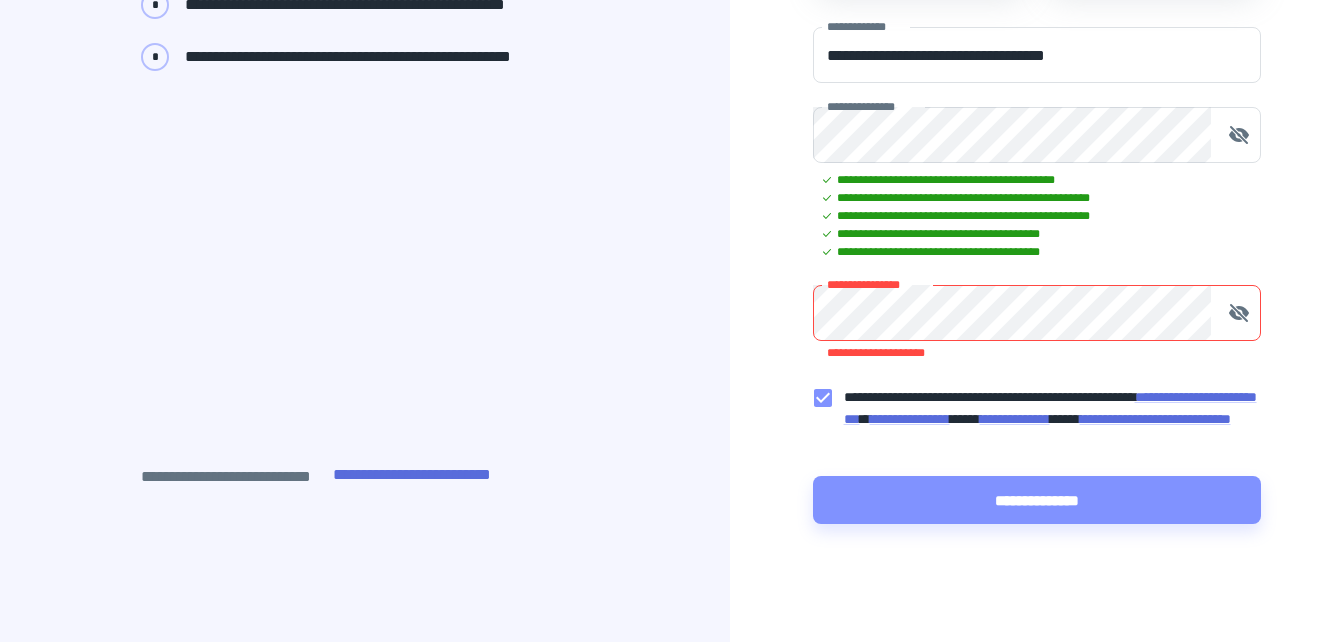 click on "**********" at bounding box center (1037, 313) 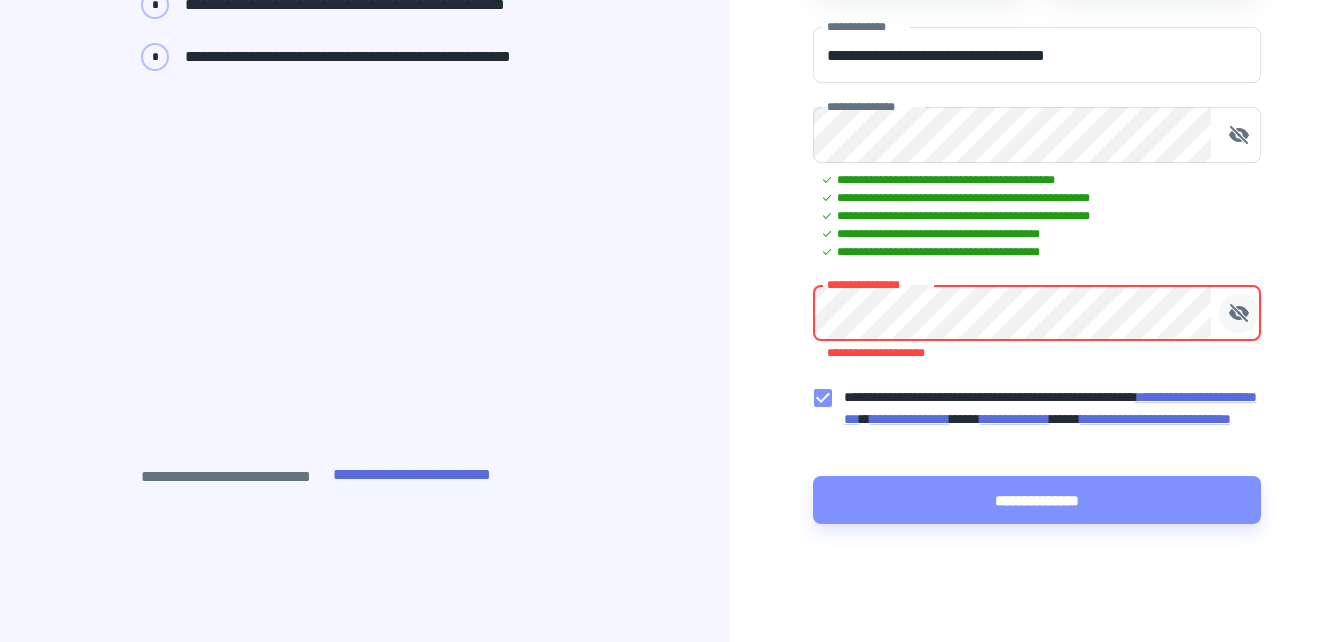 click 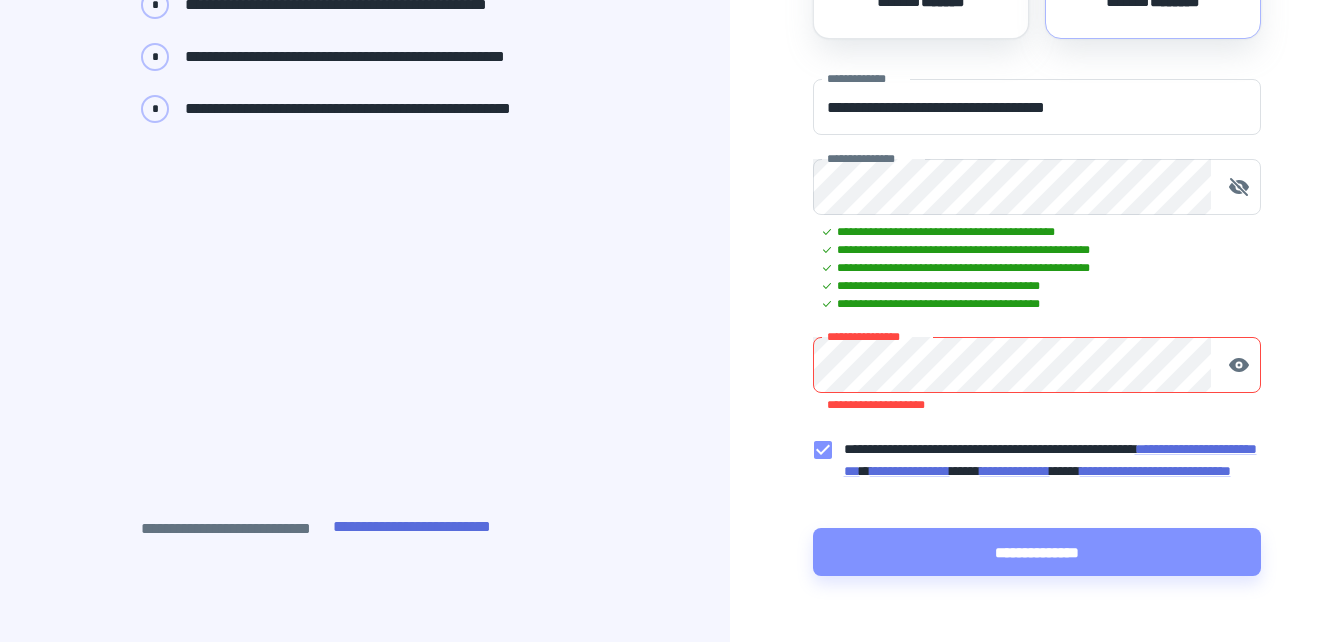 scroll, scrollTop: 285, scrollLeft: 0, axis: vertical 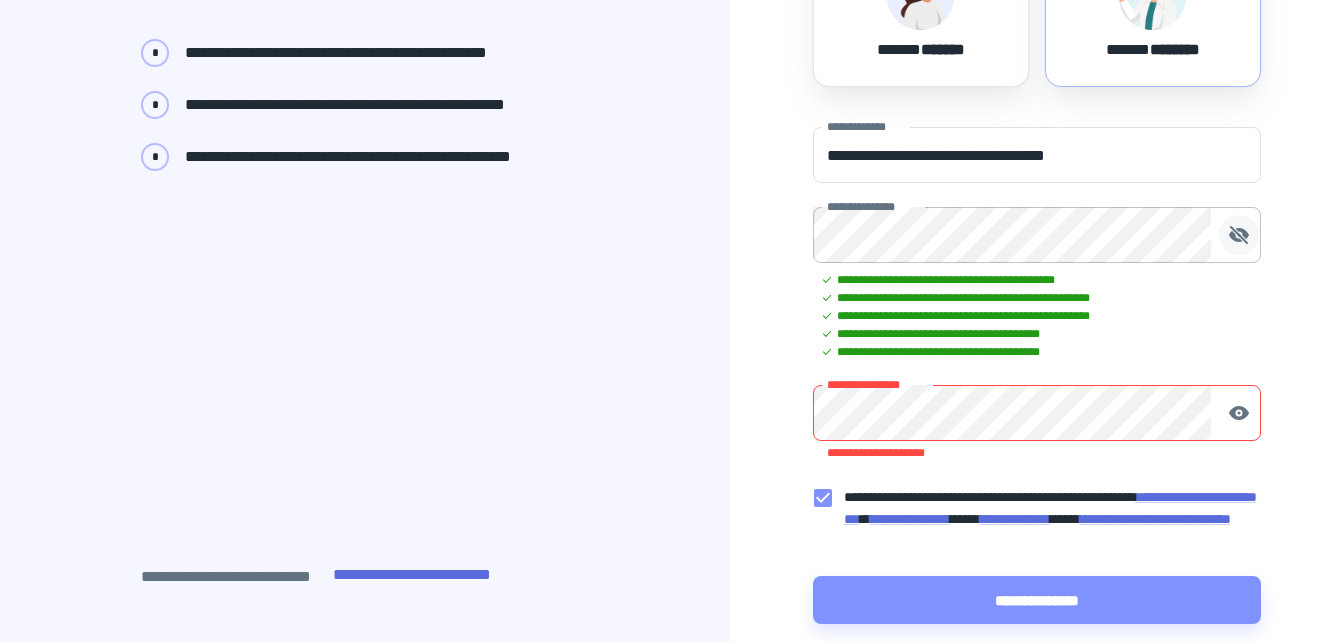 click 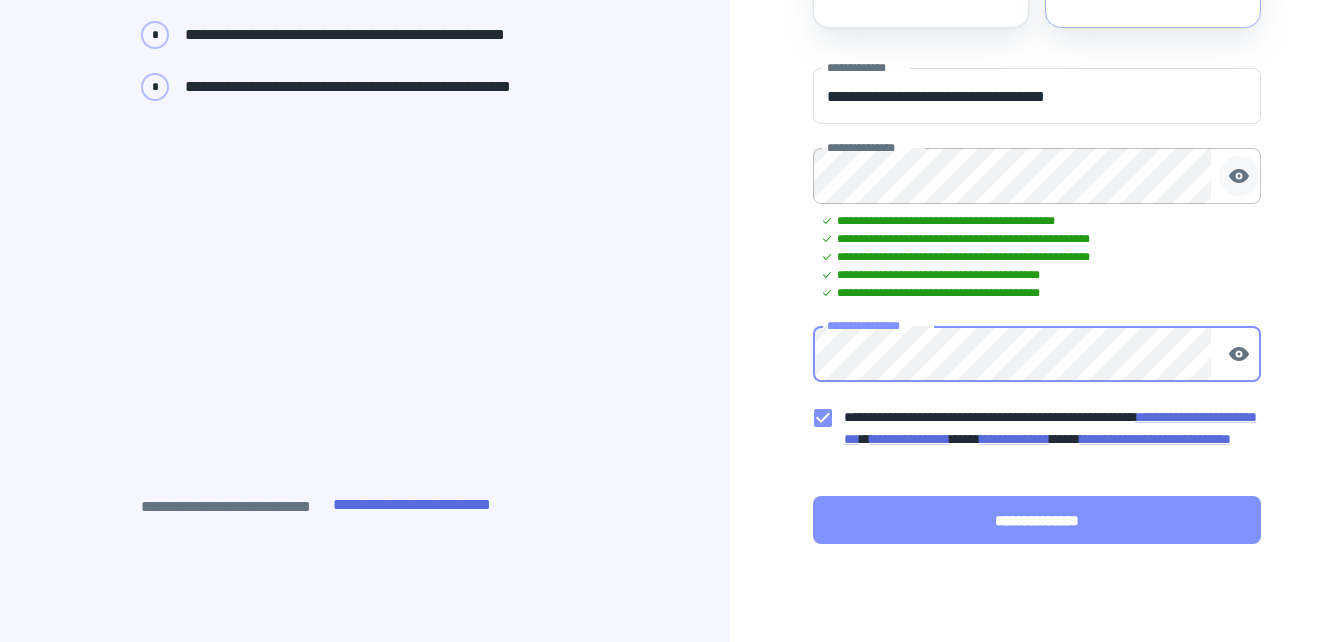 scroll, scrollTop: 374, scrollLeft: 0, axis: vertical 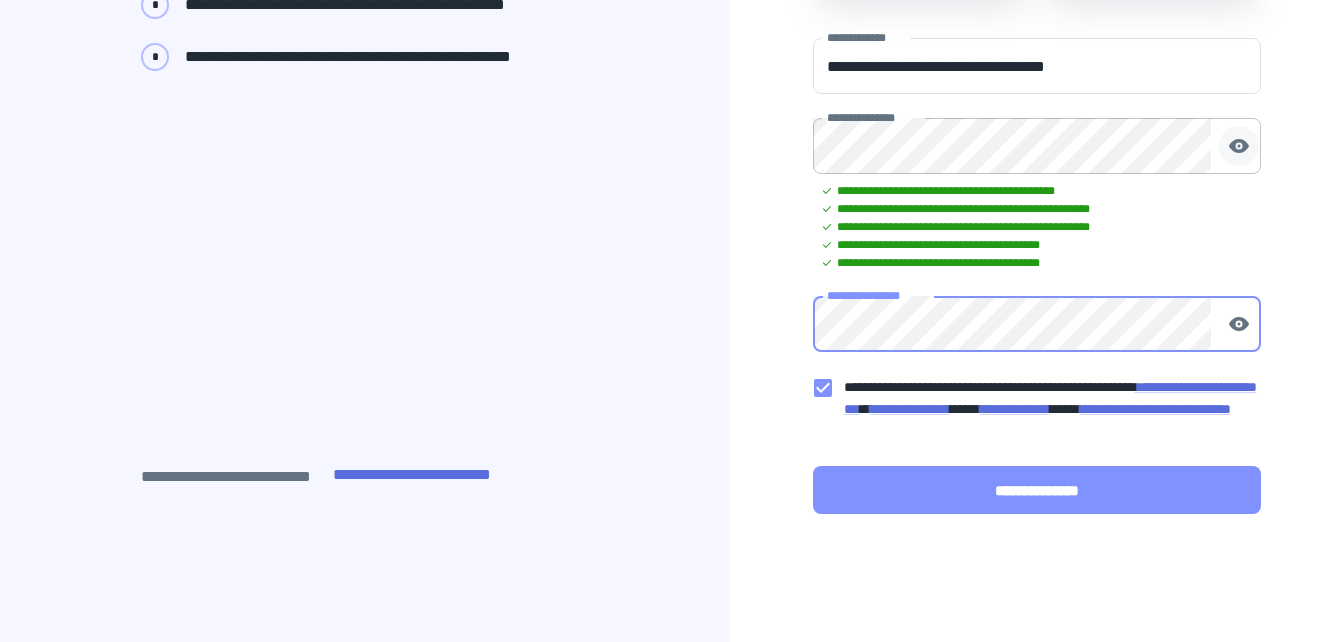 click on "**********" at bounding box center [1037, 490] 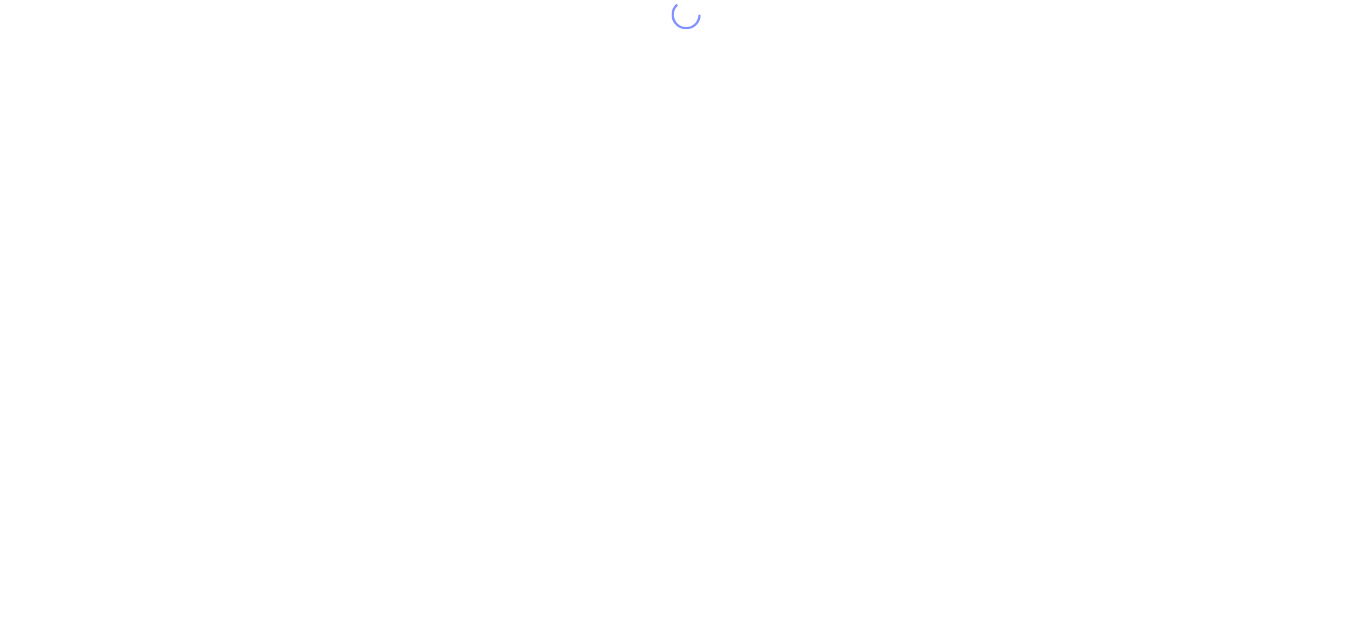 scroll, scrollTop: 0, scrollLeft: 0, axis: both 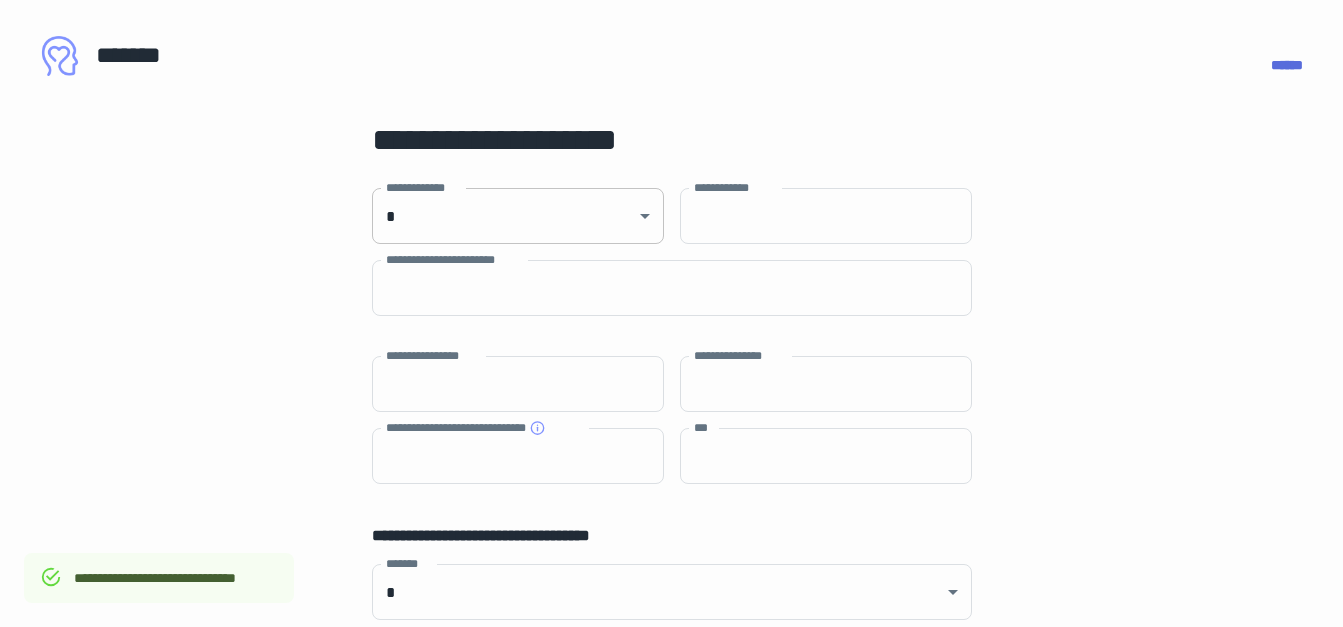 click on "**********" at bounding box center [671, 313] 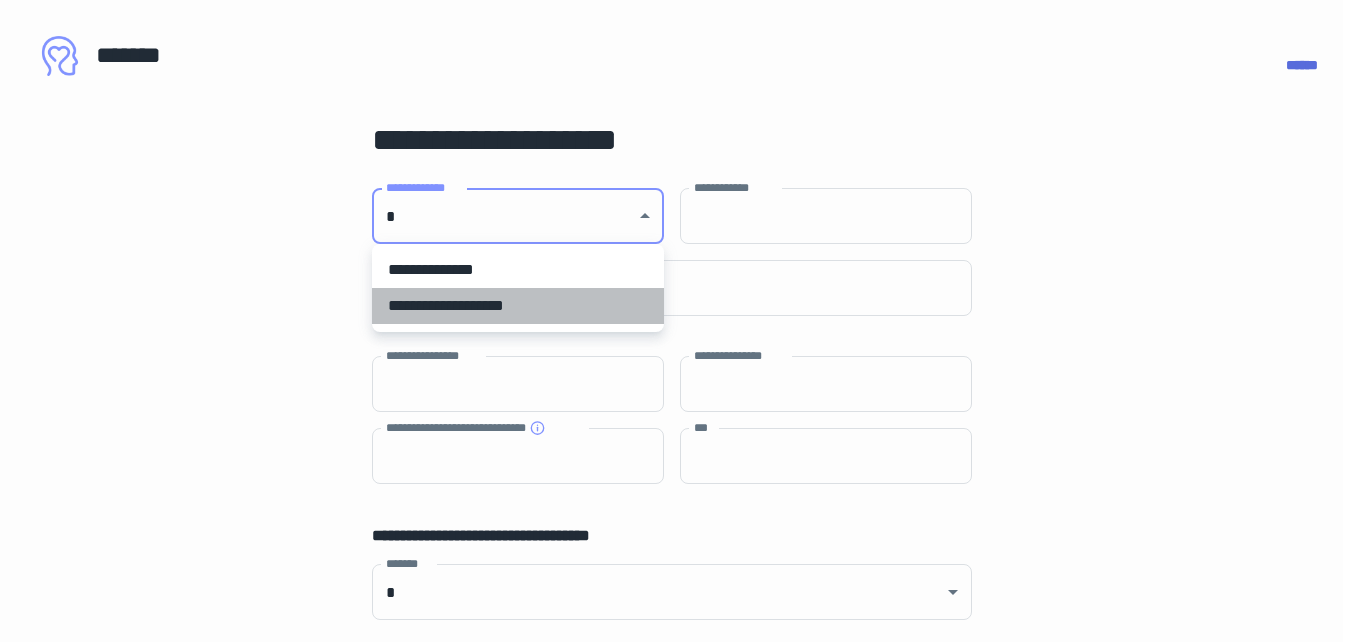 click on "**********" at bounding box center [518, 306] 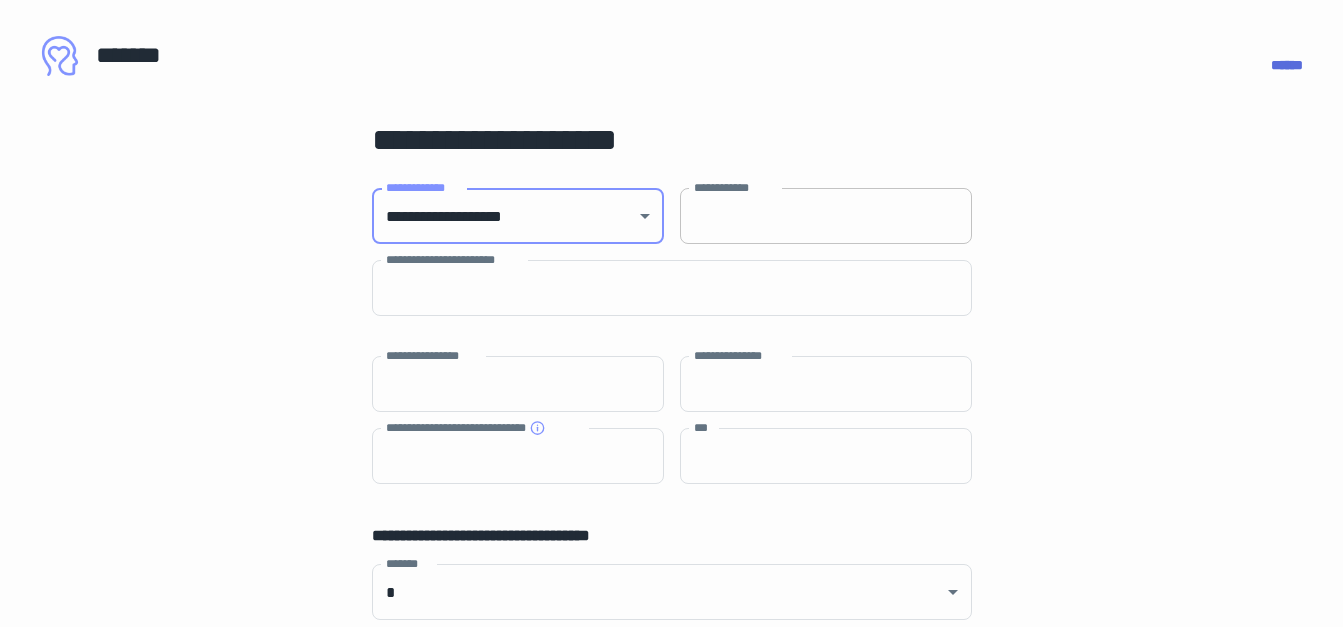 click on "**********" at bounding box center (826, 216) 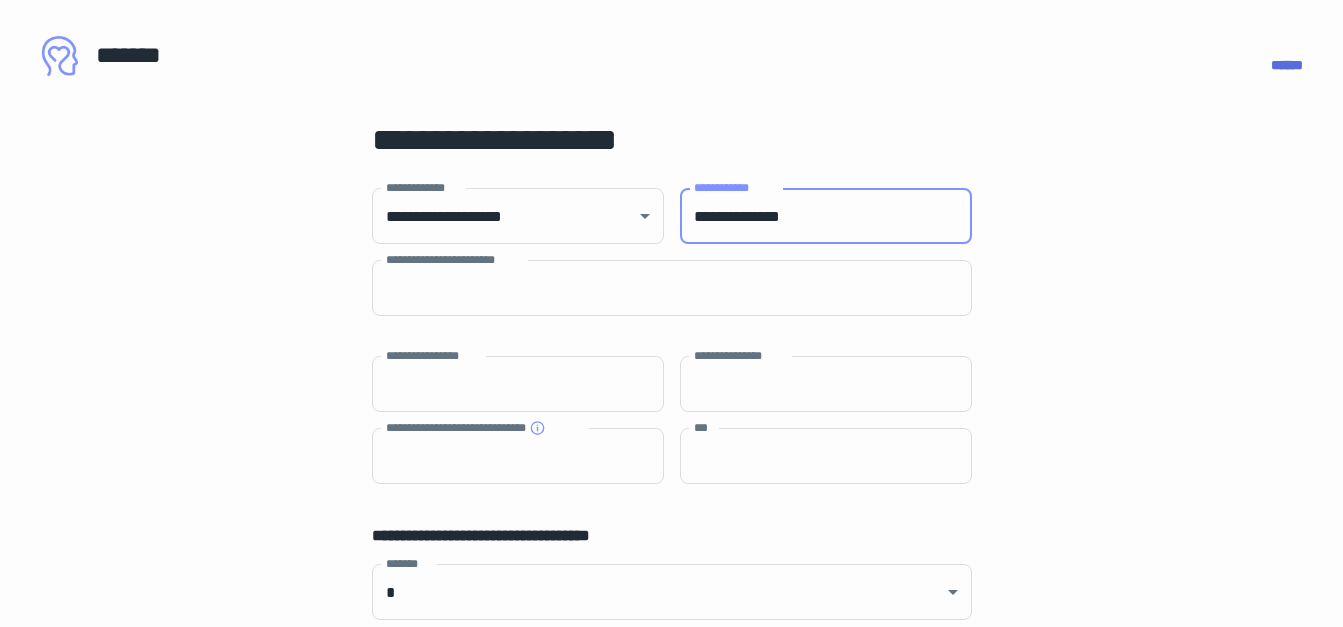type on "**********" 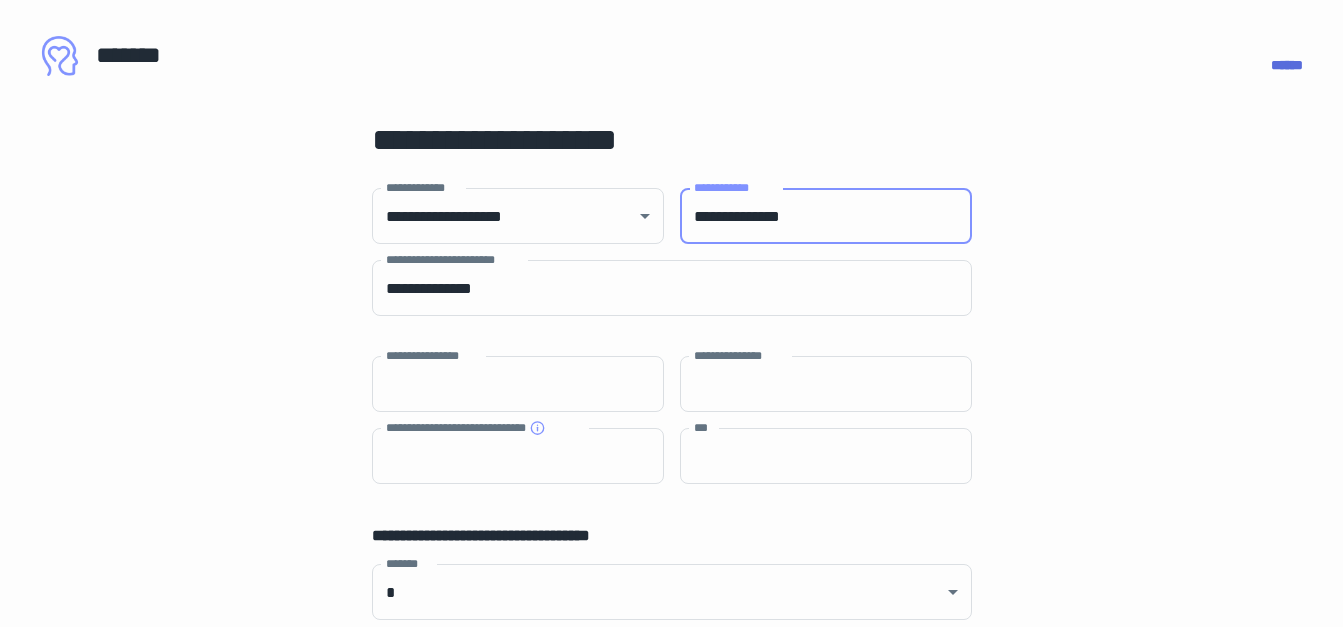 type on "********" 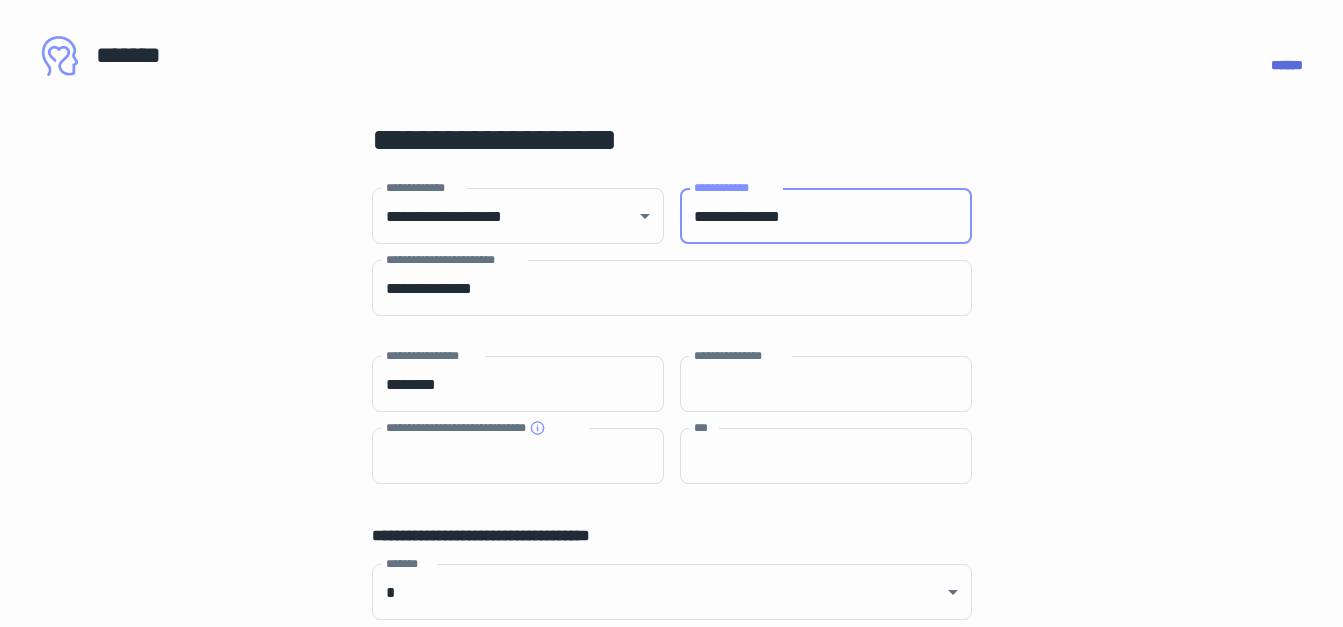 type on "*****" 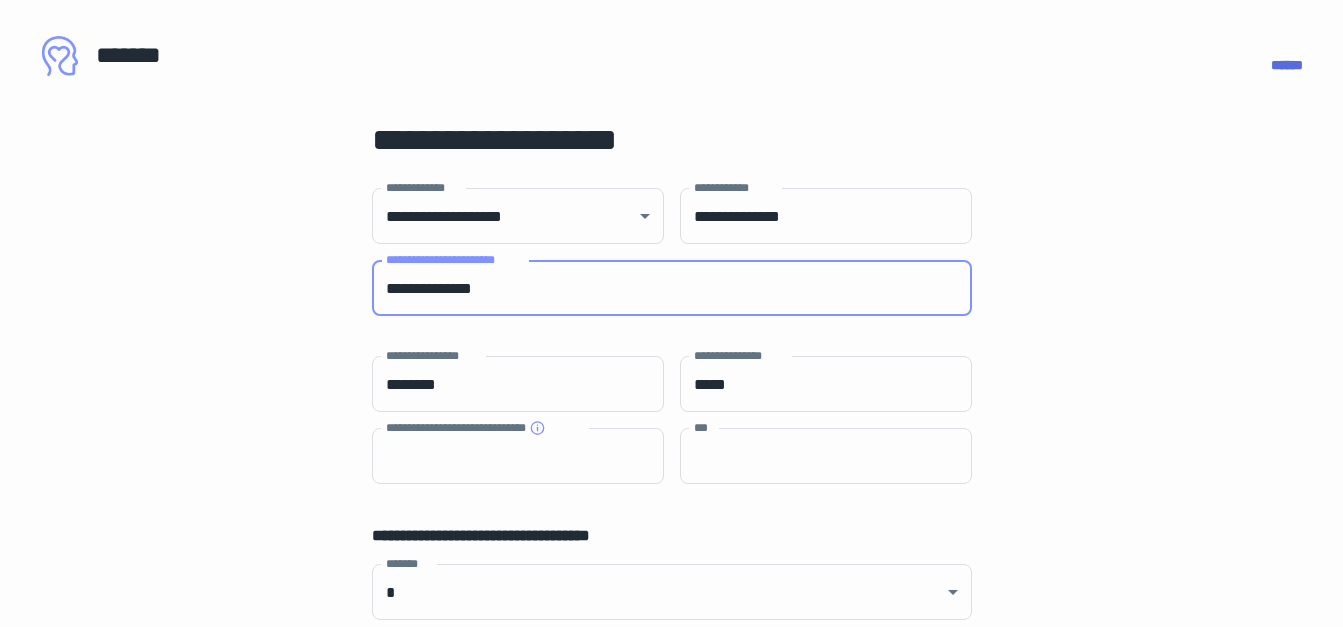 drag, startPoint x: 523, startPoint y: 295, endPoint x: 287, endPoint y: 296, distance: 236.00212 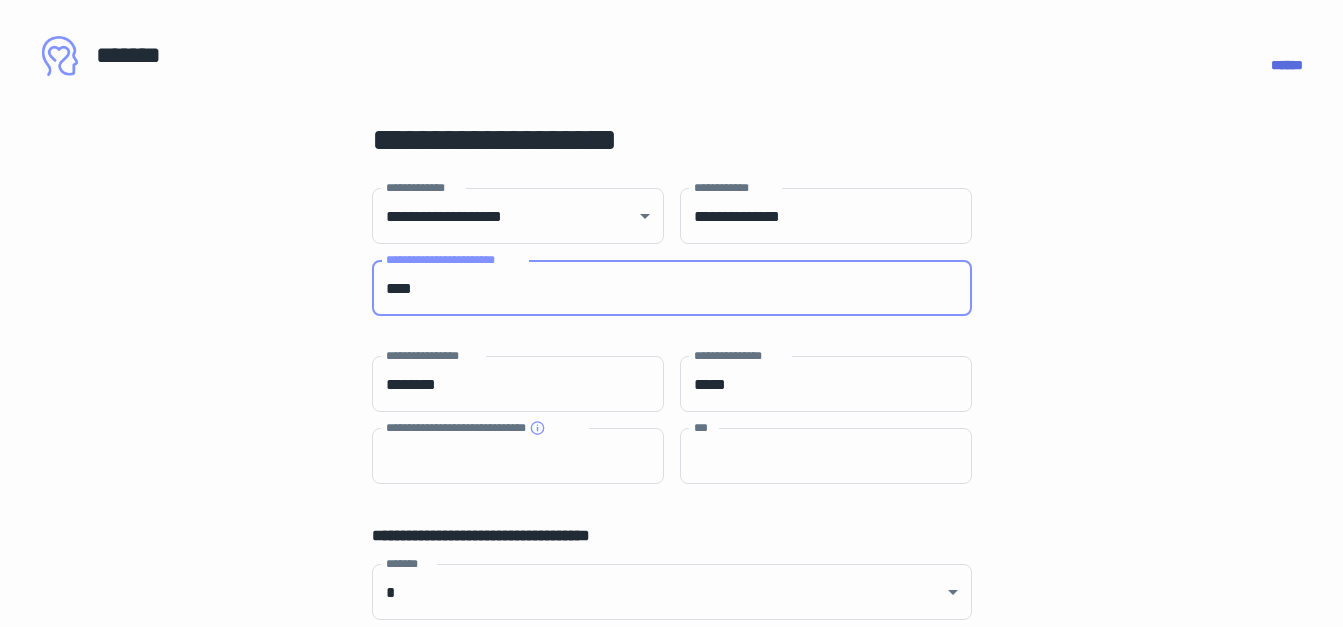 type on "**********" 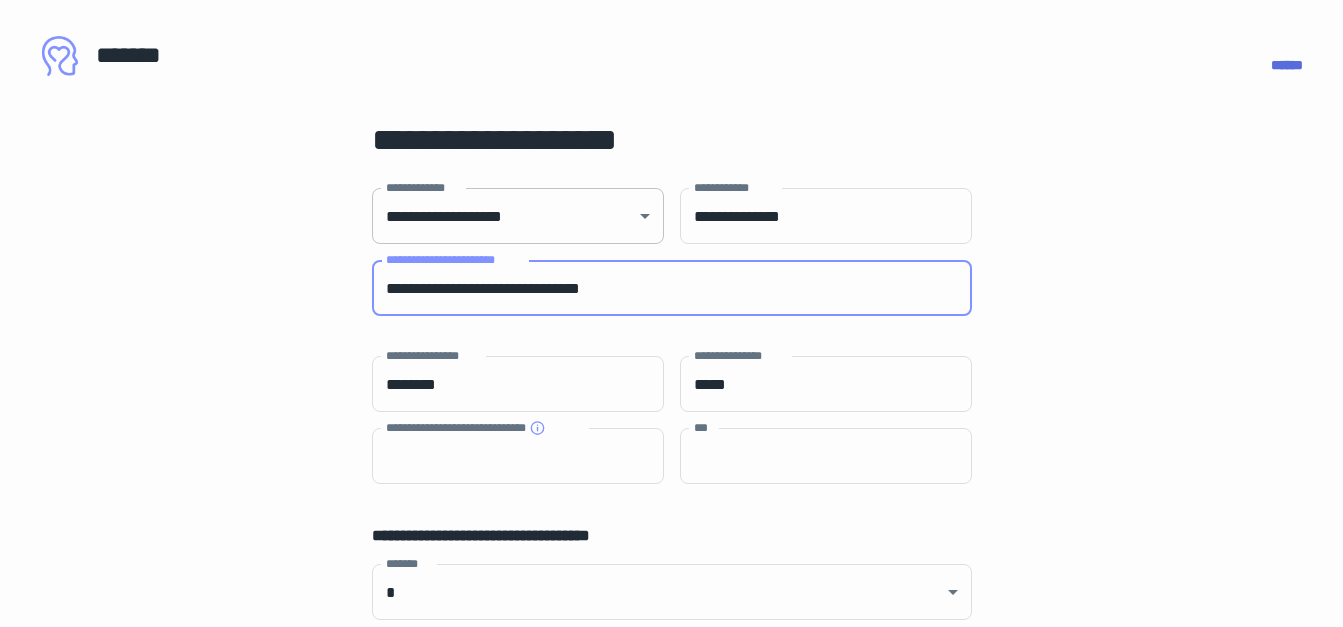 click on "[FIRST] [LAST] [STREET], [CITY], [STATE]" at bounding box center [671, 313] 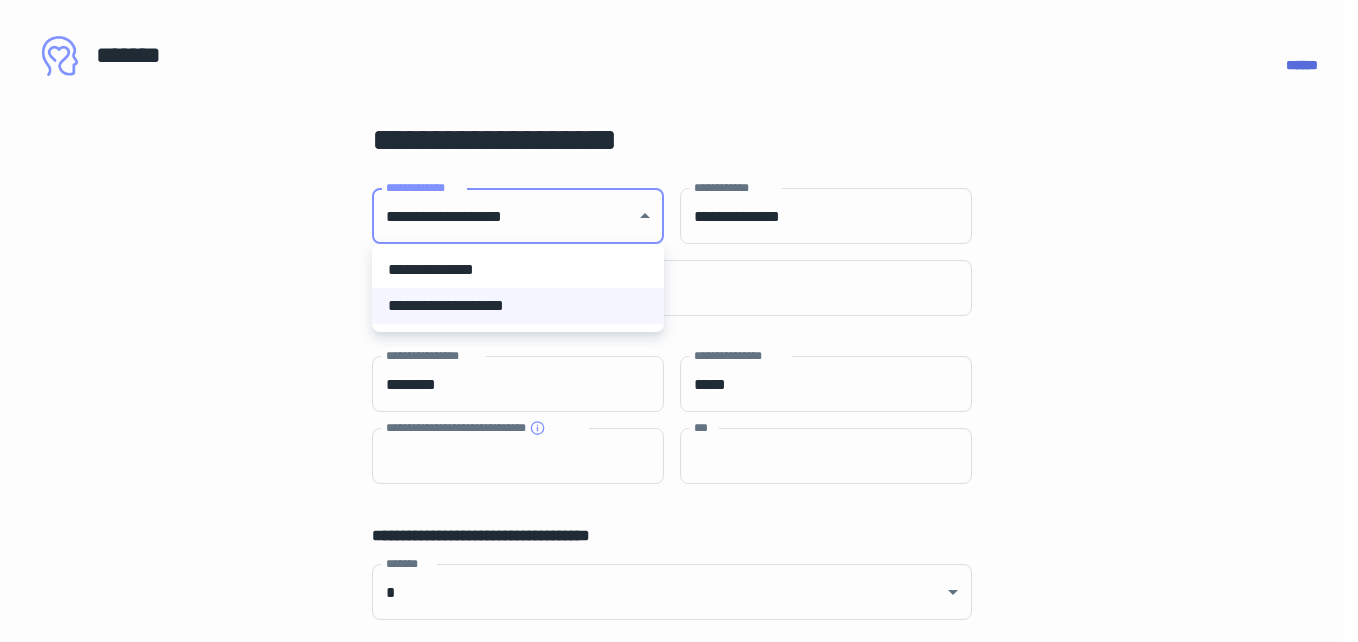 click on "**********" at bounding box center (518, 306) 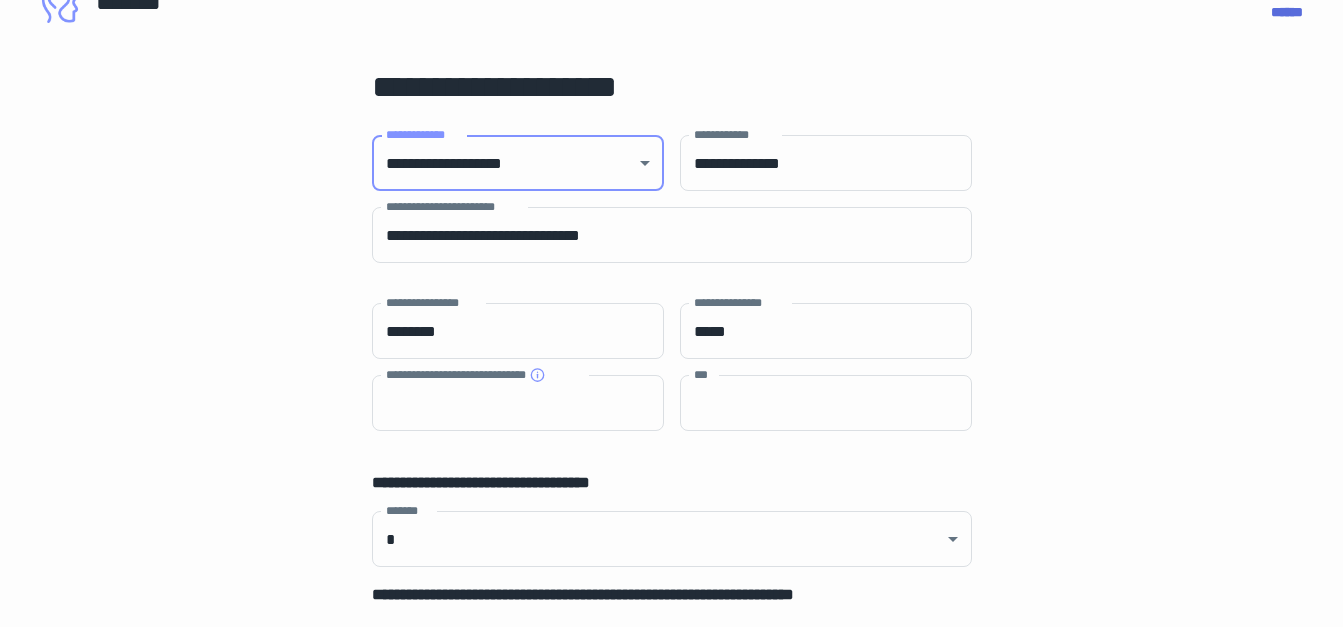 scroll, scrollTop: 100, scrollLeft: 0, axis: vertical 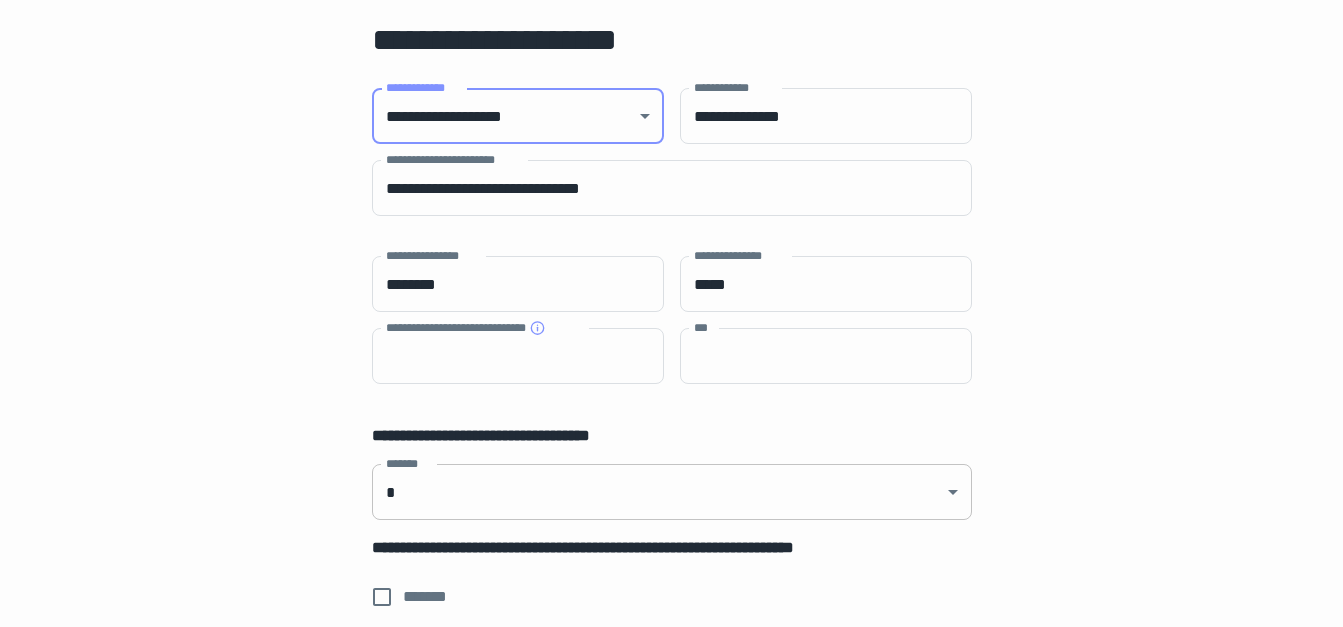 click on "[FIRST] [LAST] [STREET], [CITY], [STATE]" at bounding box center [671, 213] 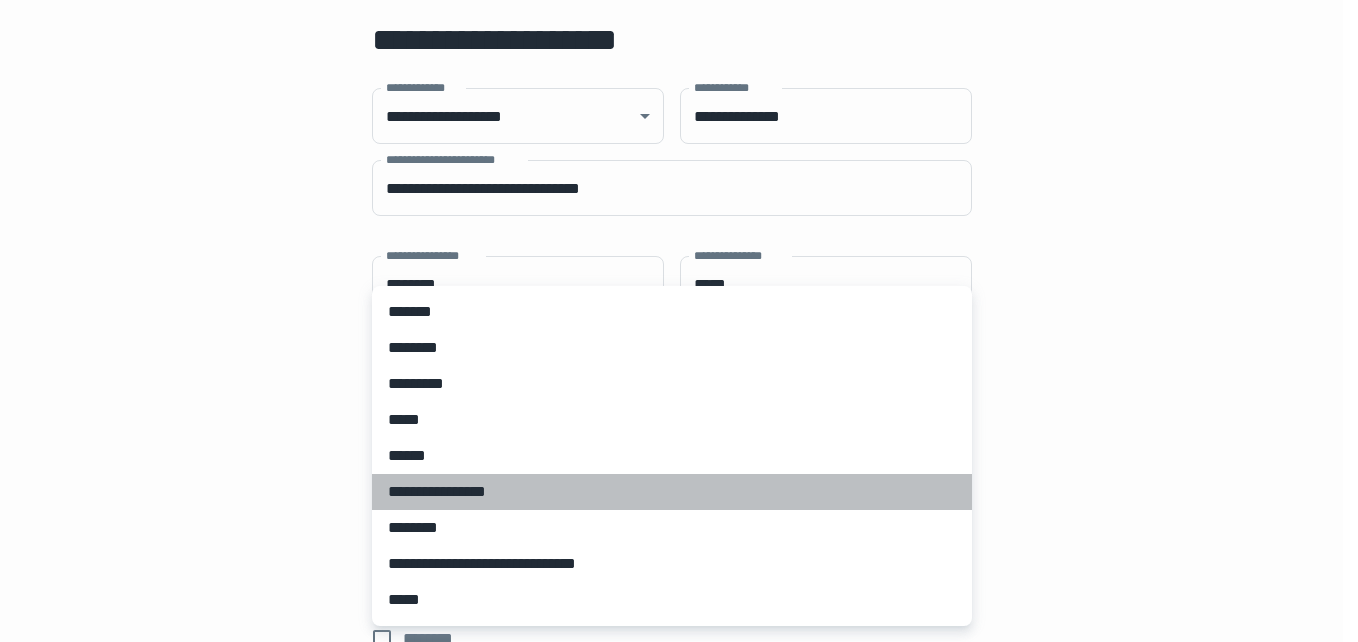 click on "**********" at bounding box center [672, 492] 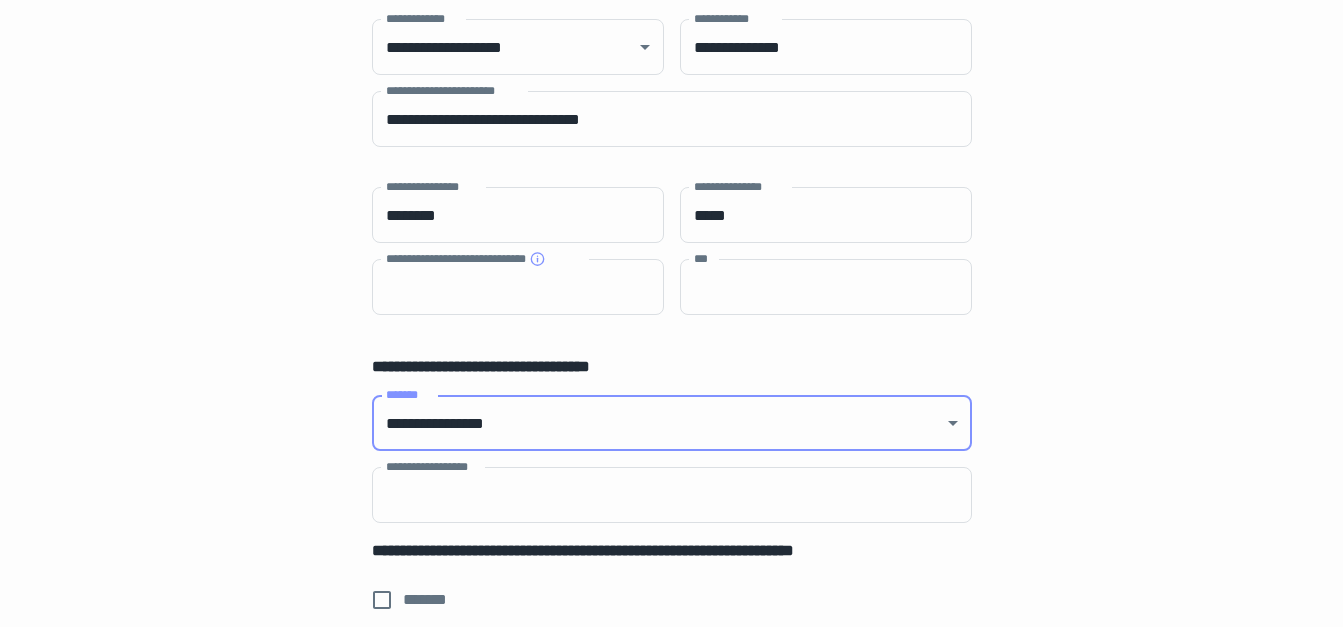 scroll, scrollTop: 300, scrollLeft: 0, axis: vertical 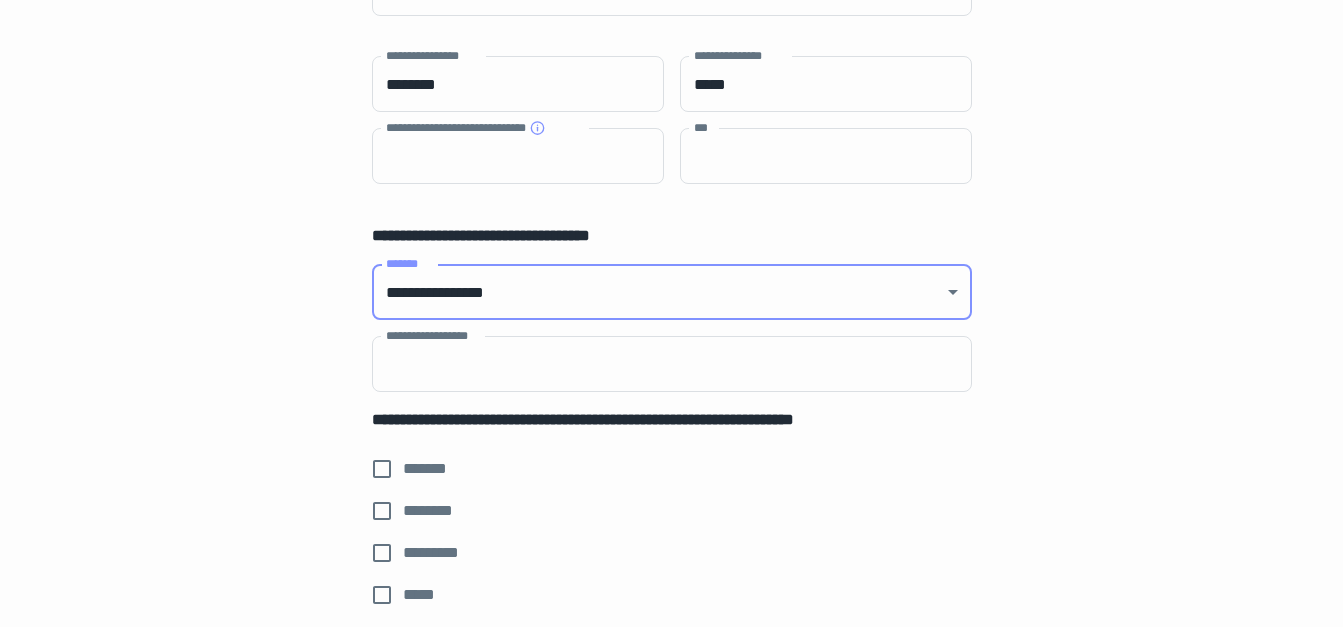 click on "[FIRST] [LAST] [STREET], [CITY], [STATE]" at bounding box center [671, 13] 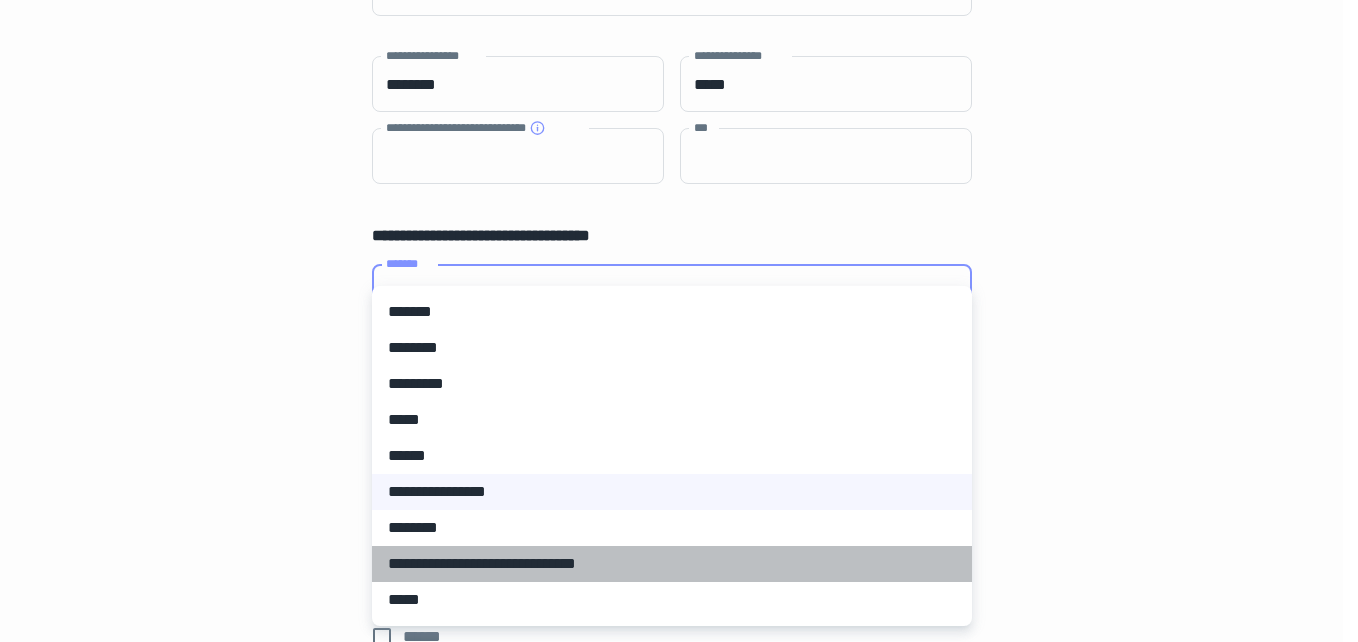 click on "**********" at bounding box center [672, 564] 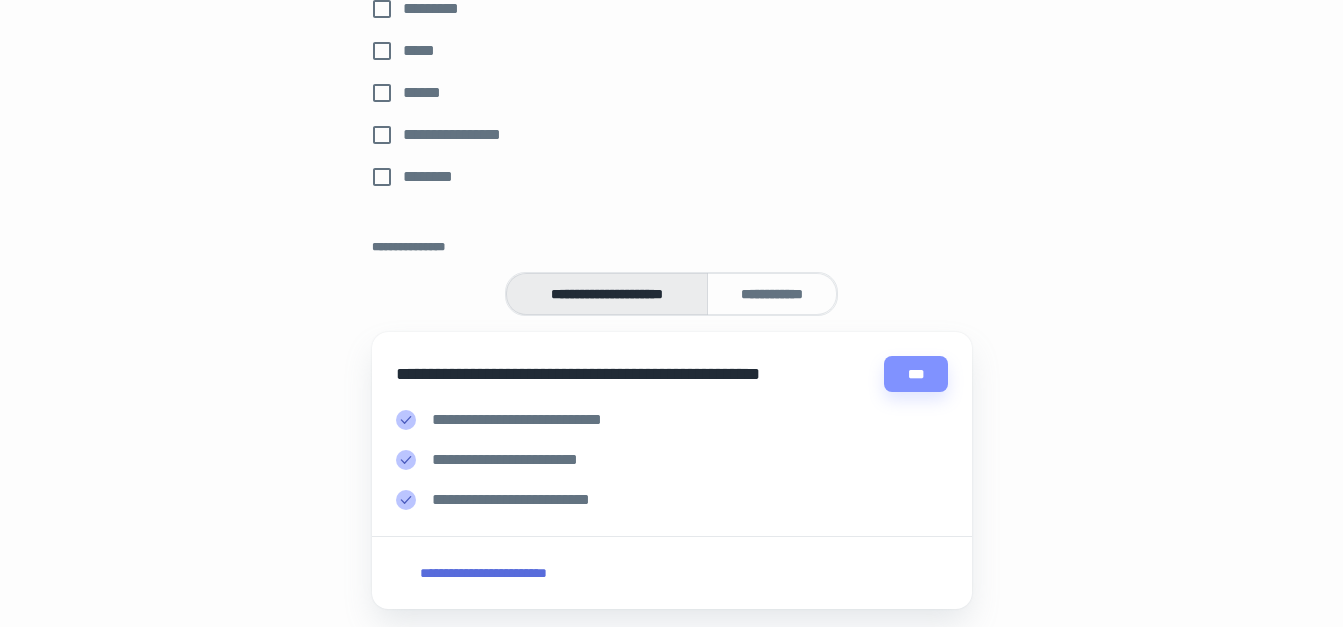 scroll, scrollTop: 900, scrollLeft: 0, axis: vertical 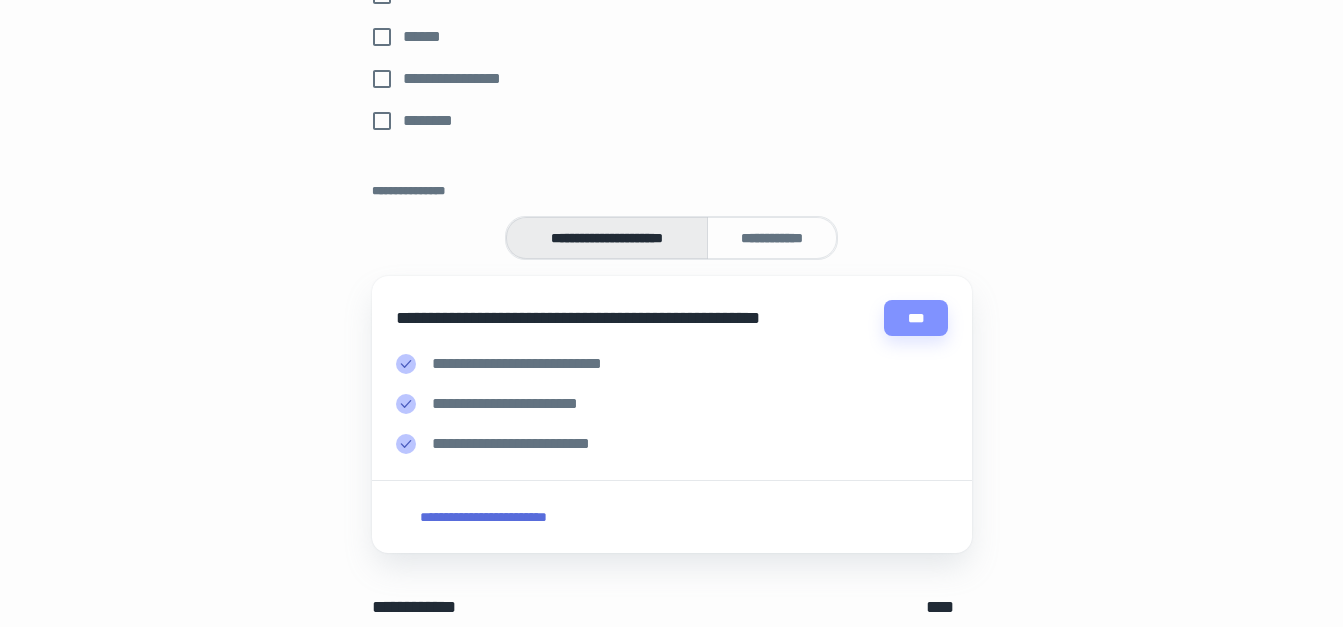 click on "**********" at bounding box center [772, 238] 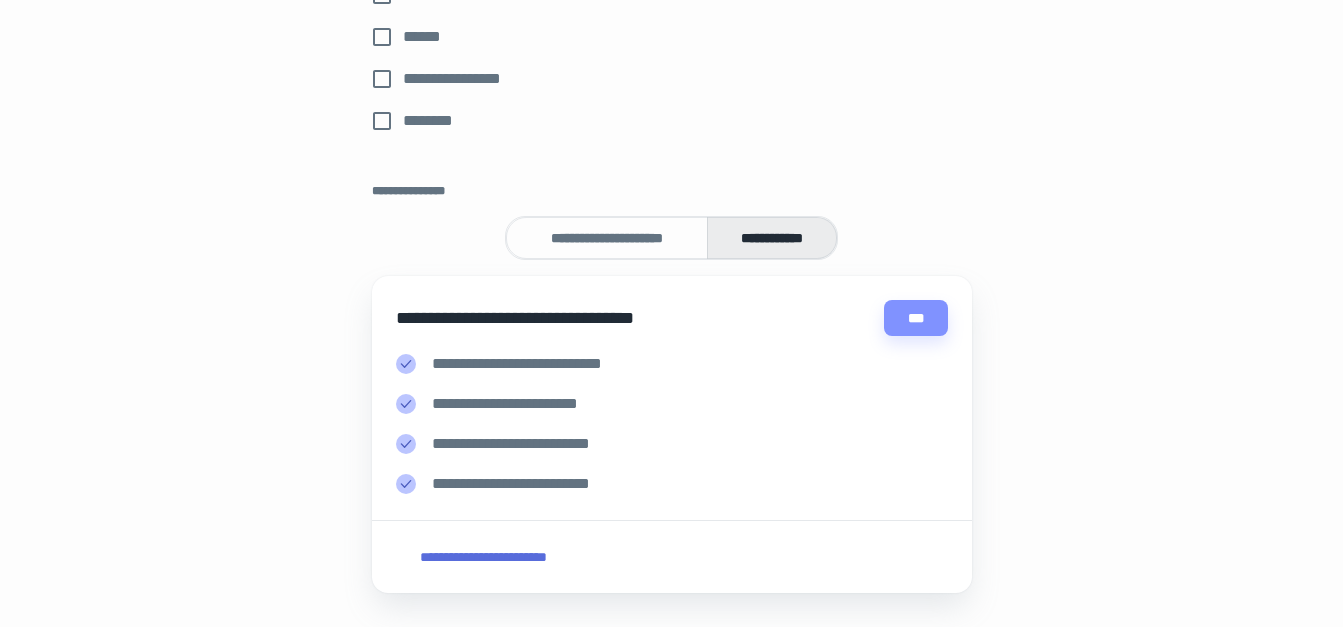 click on "**********" at bounding box center [607, 238] 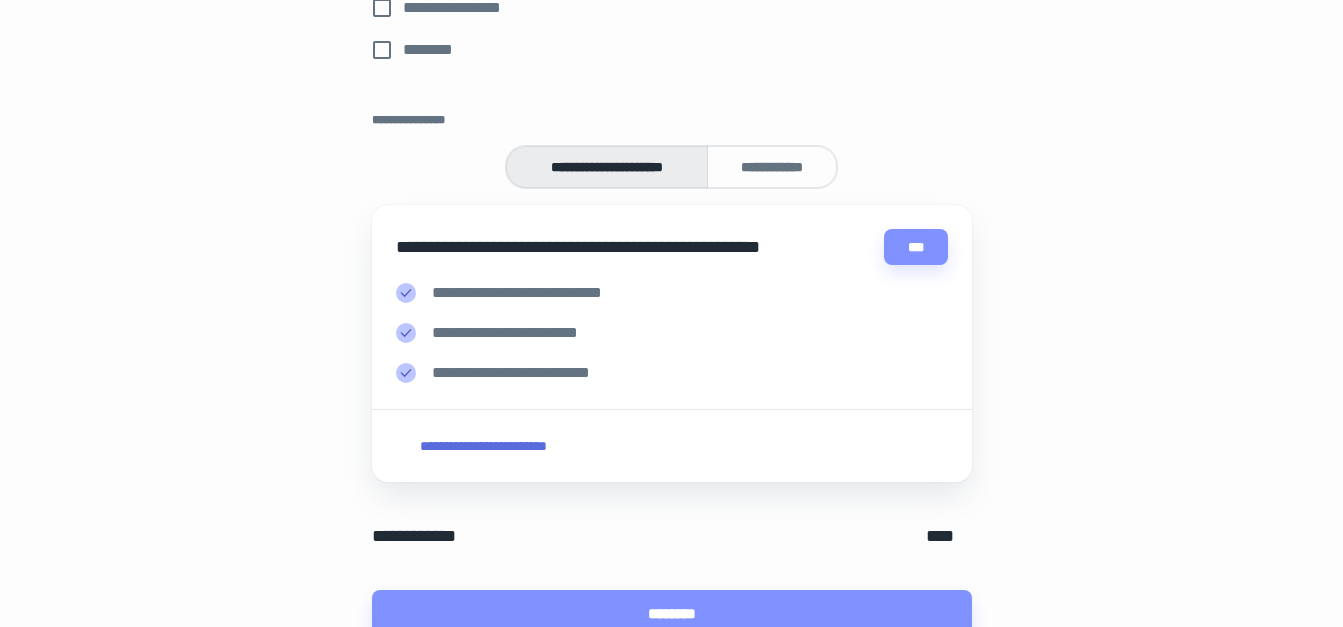 scroll, scrollTop: 1062, scrollLeft: 0, axis: vertical 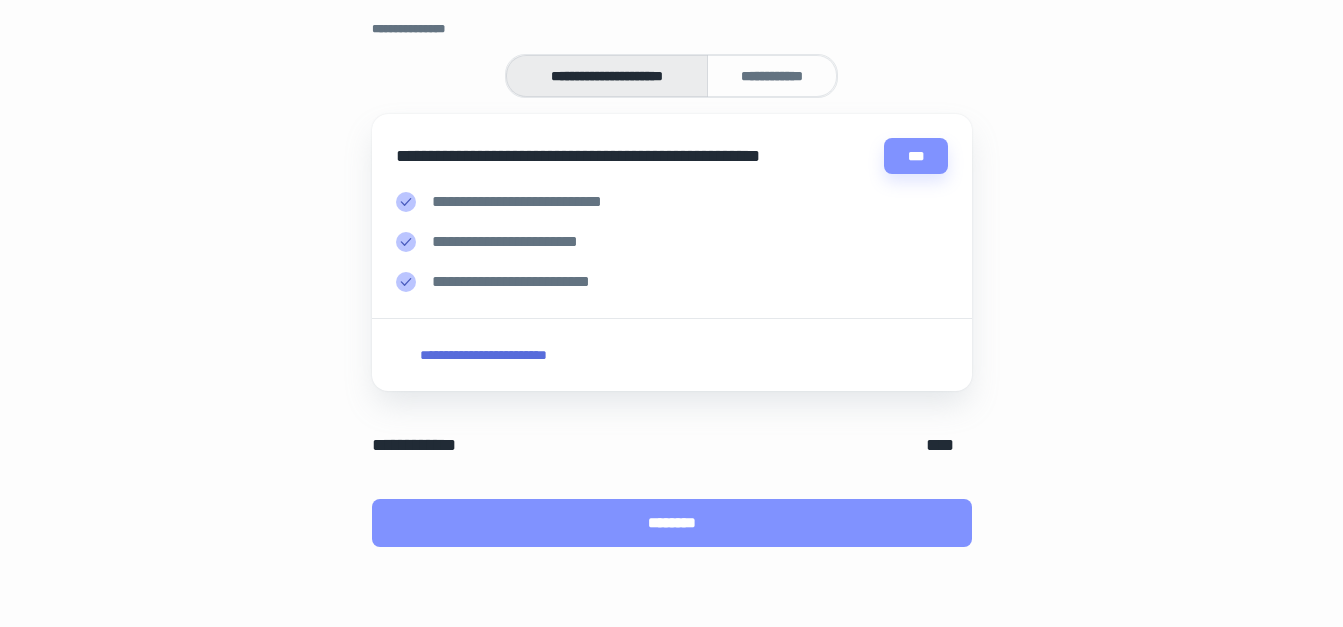 click on "********" at bounding box center (672, 523) 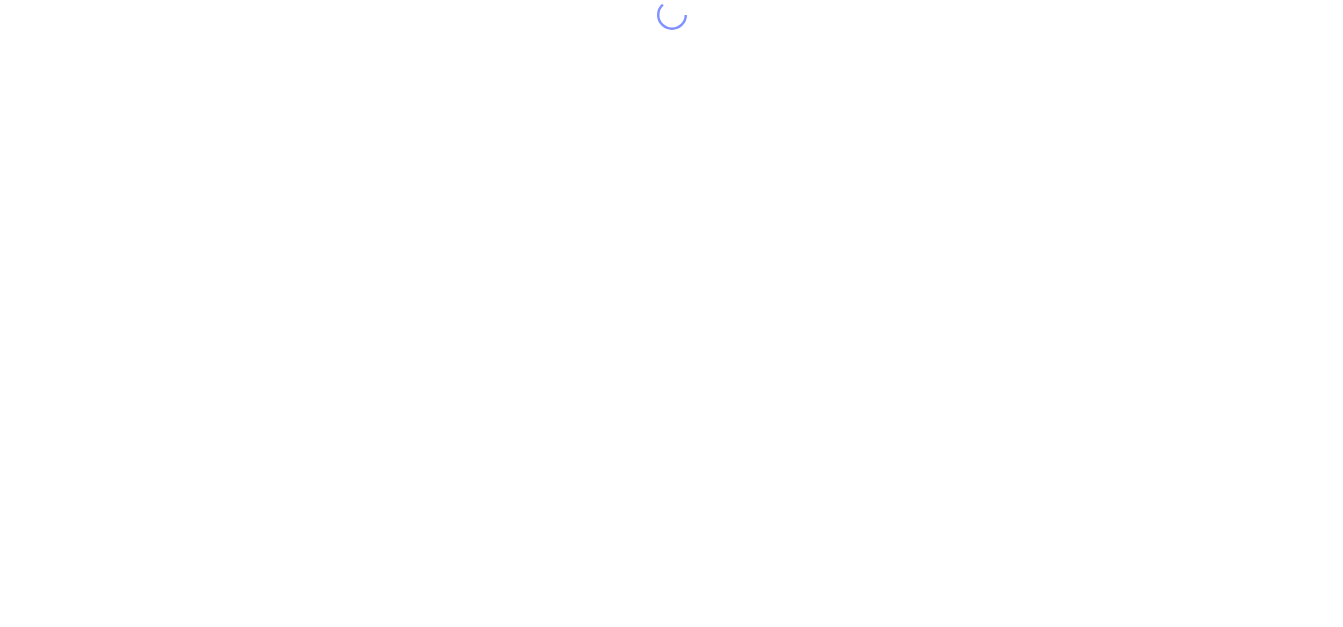 scroll, scrollTop: 0, scrollLeft: 0, axis: both 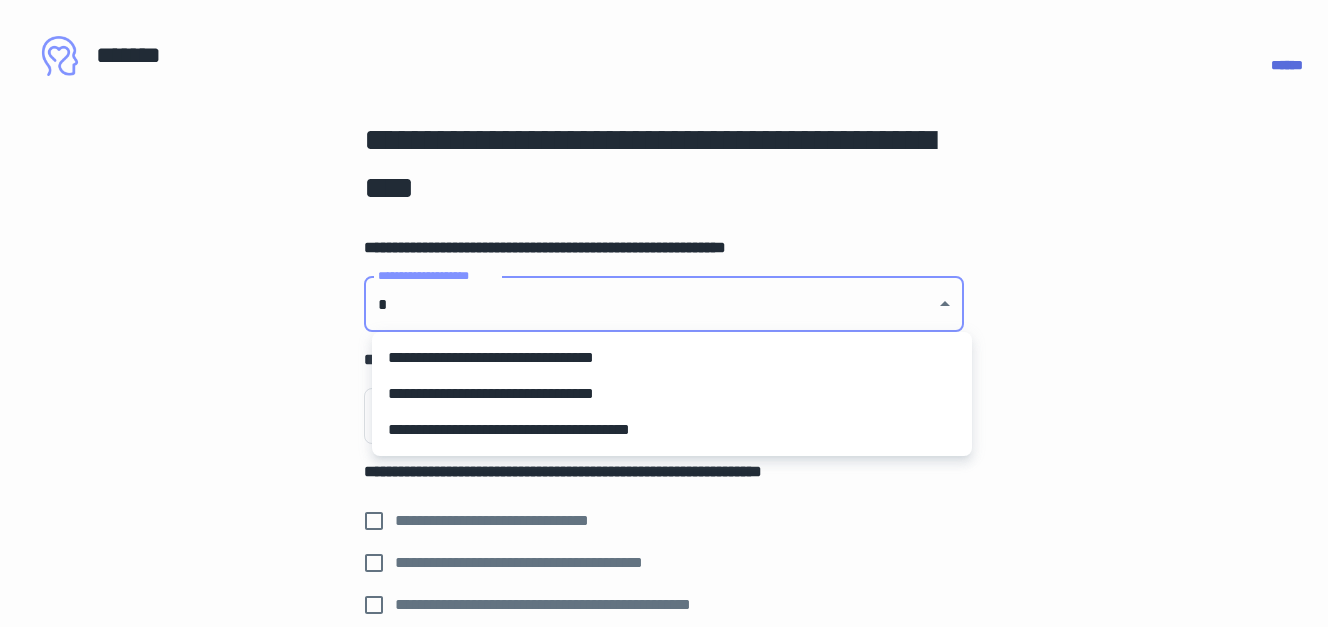 click on "**********" at bounding box center (671, 313) 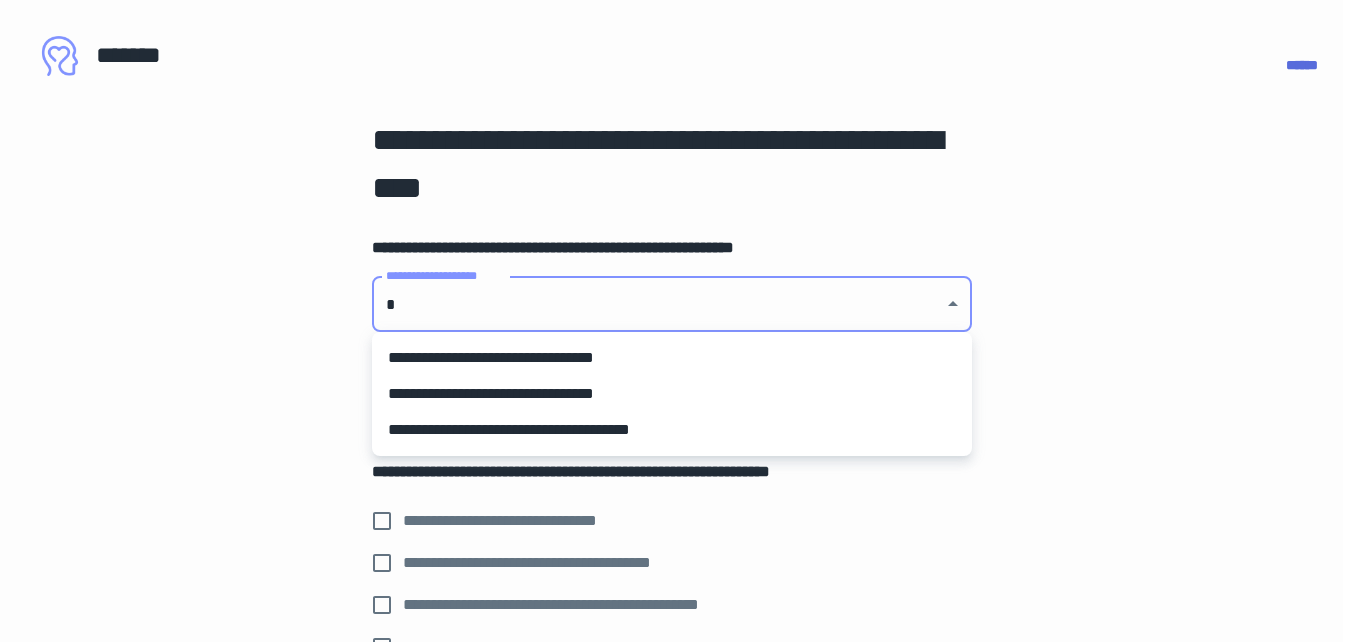 click on "**********" at bounding box center (672, 358) 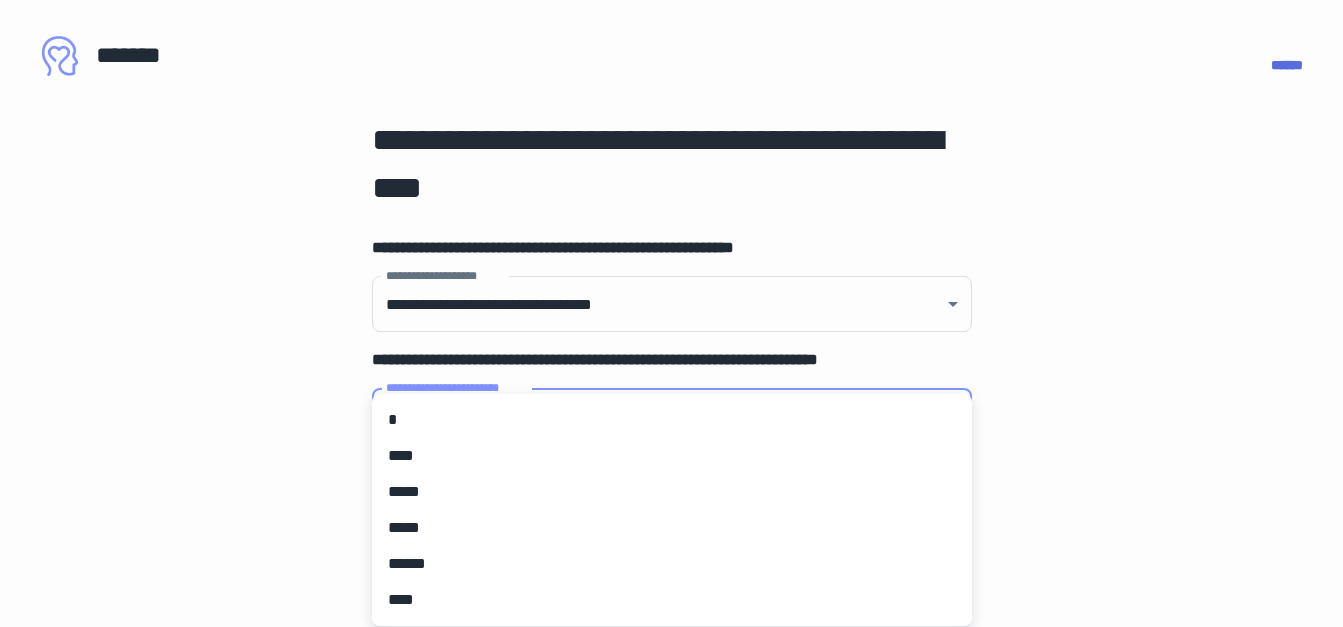 click on "**********" at bounding box center (679, 321) 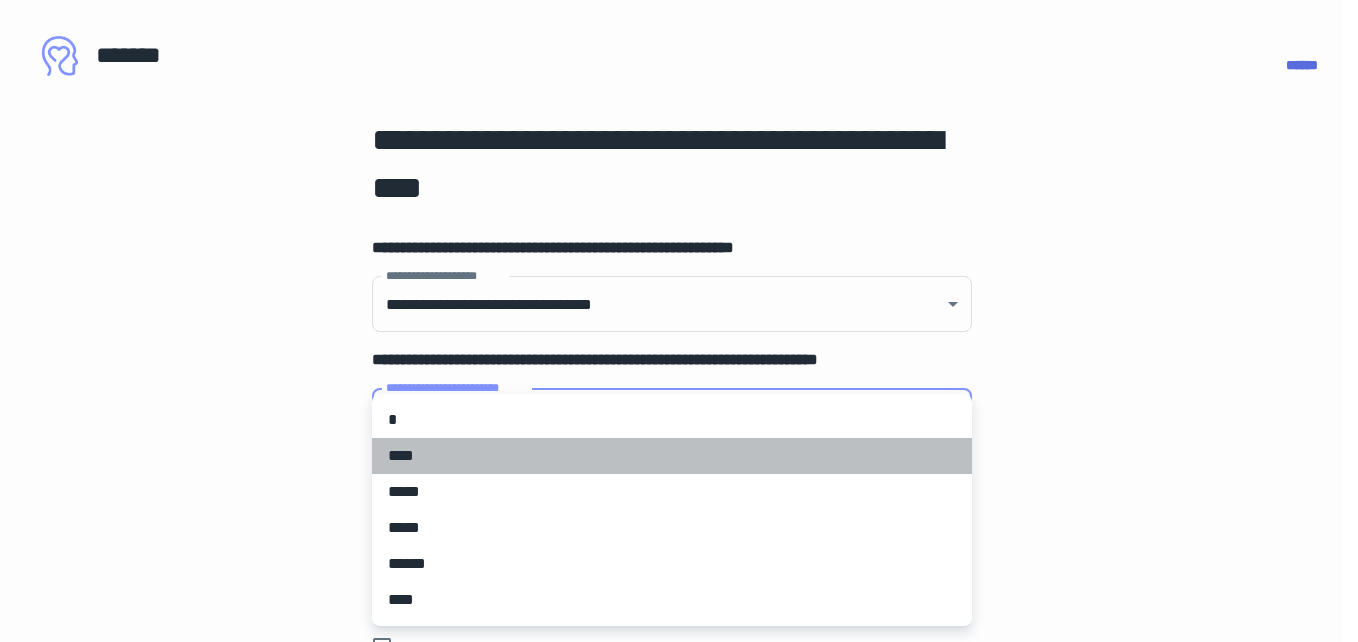 click on "****" at bounding box center (672, 456) 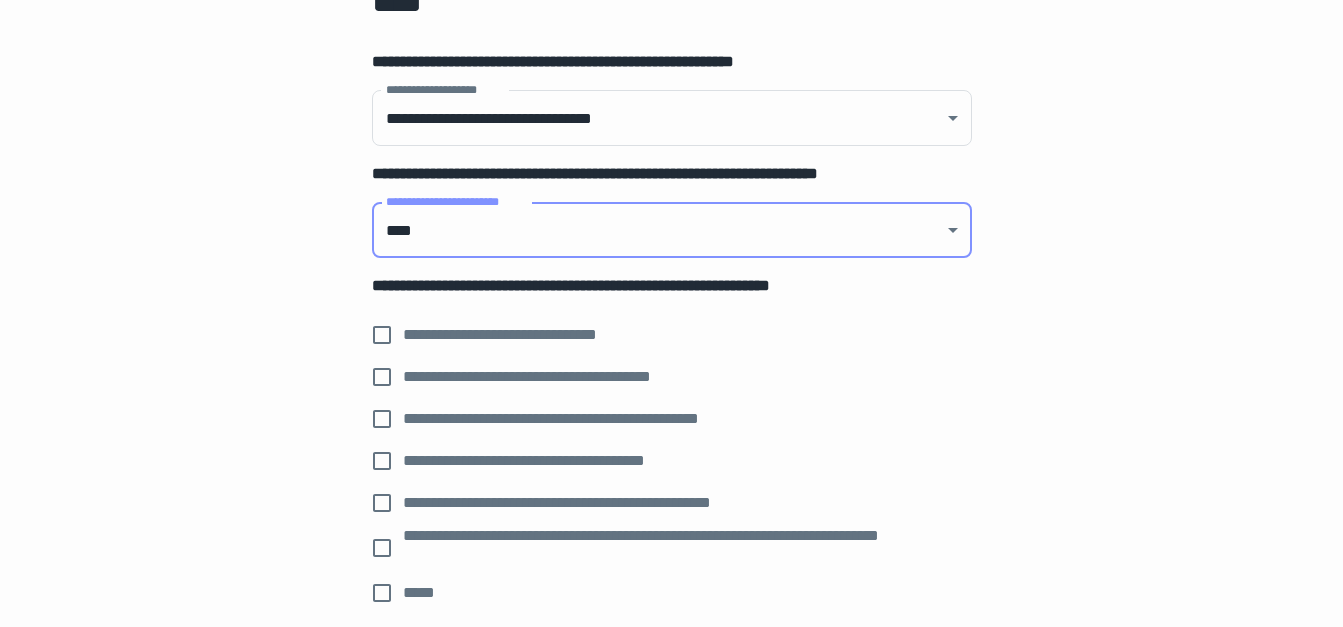 scroll, scrollTop: 300, scrollLeft: 0, axis: vertical 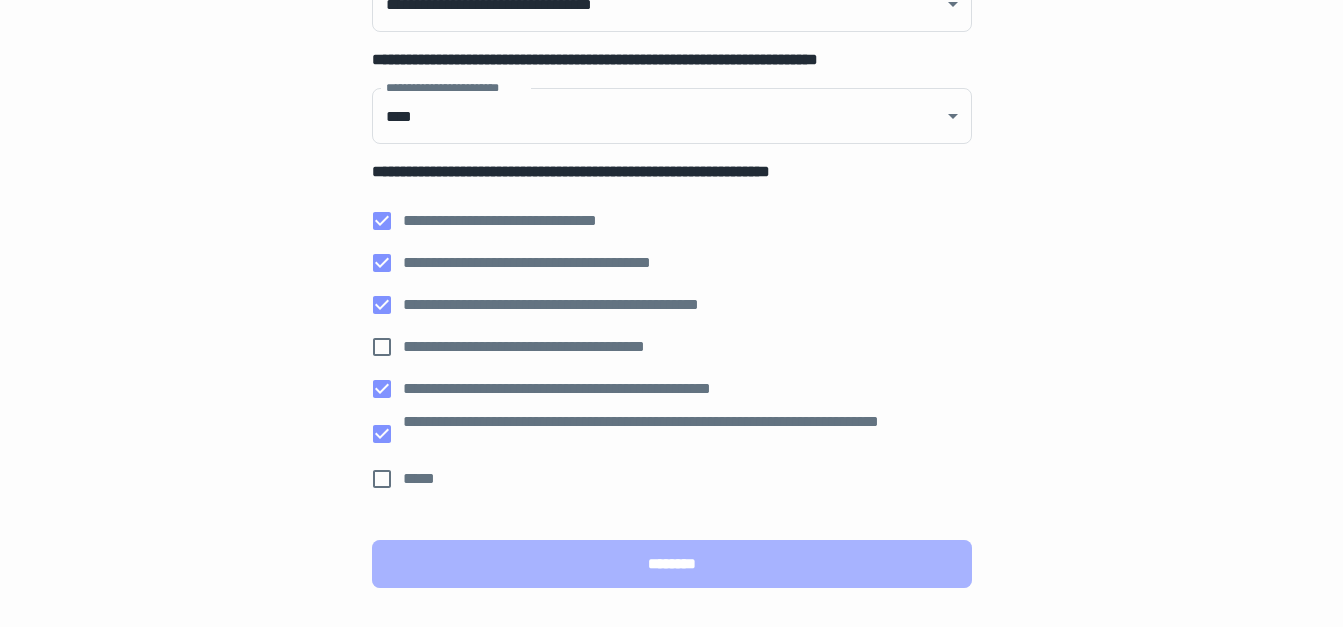 click on "********" at bounding box center [672, 564] 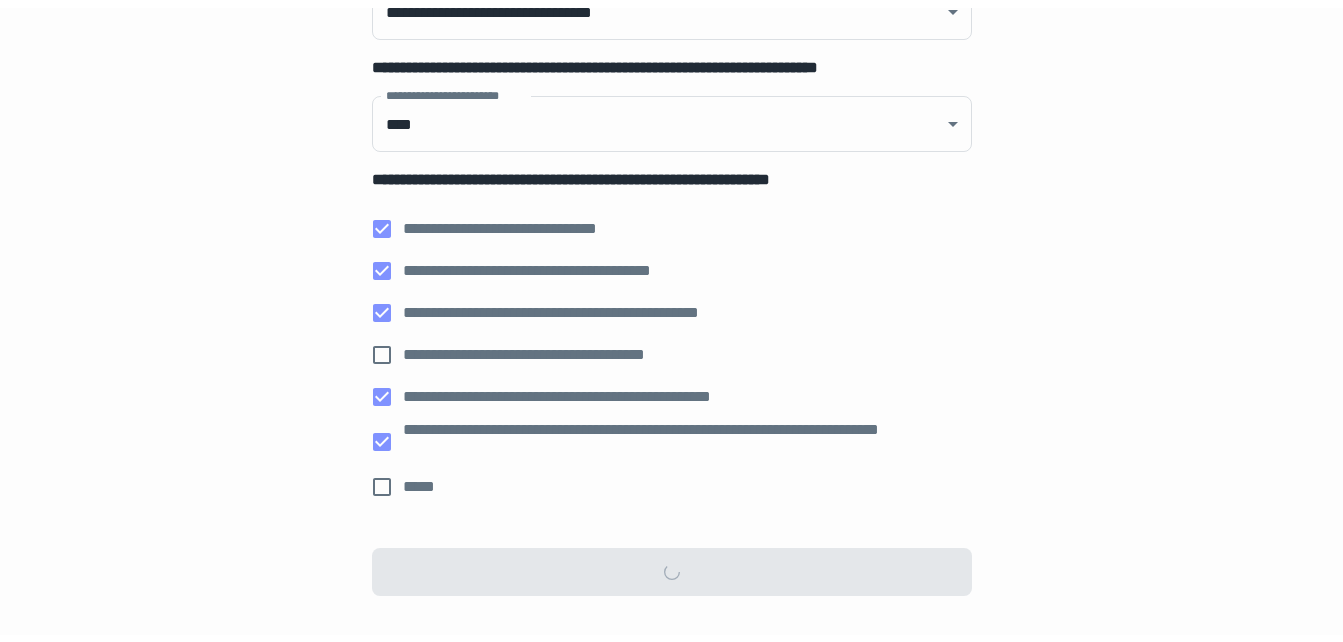 scroll, scrollTop: 0, scrollLeft: 0, axis: both 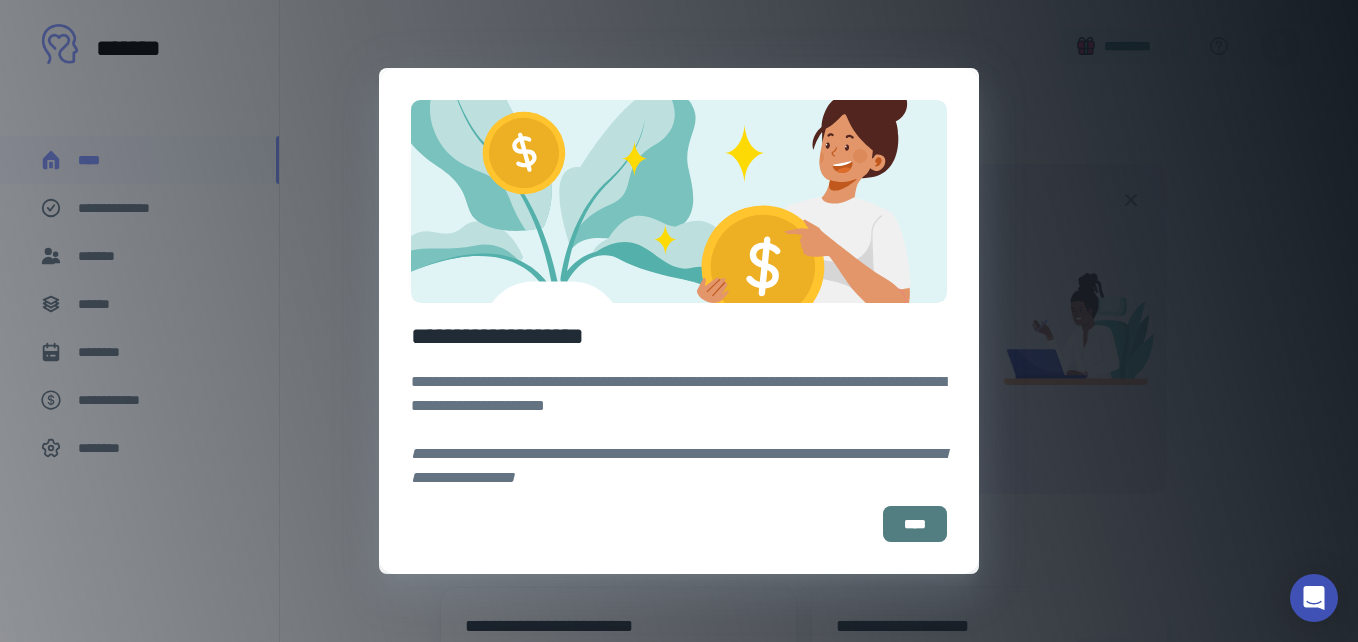 click on "****" at bounding box center (915, 524) 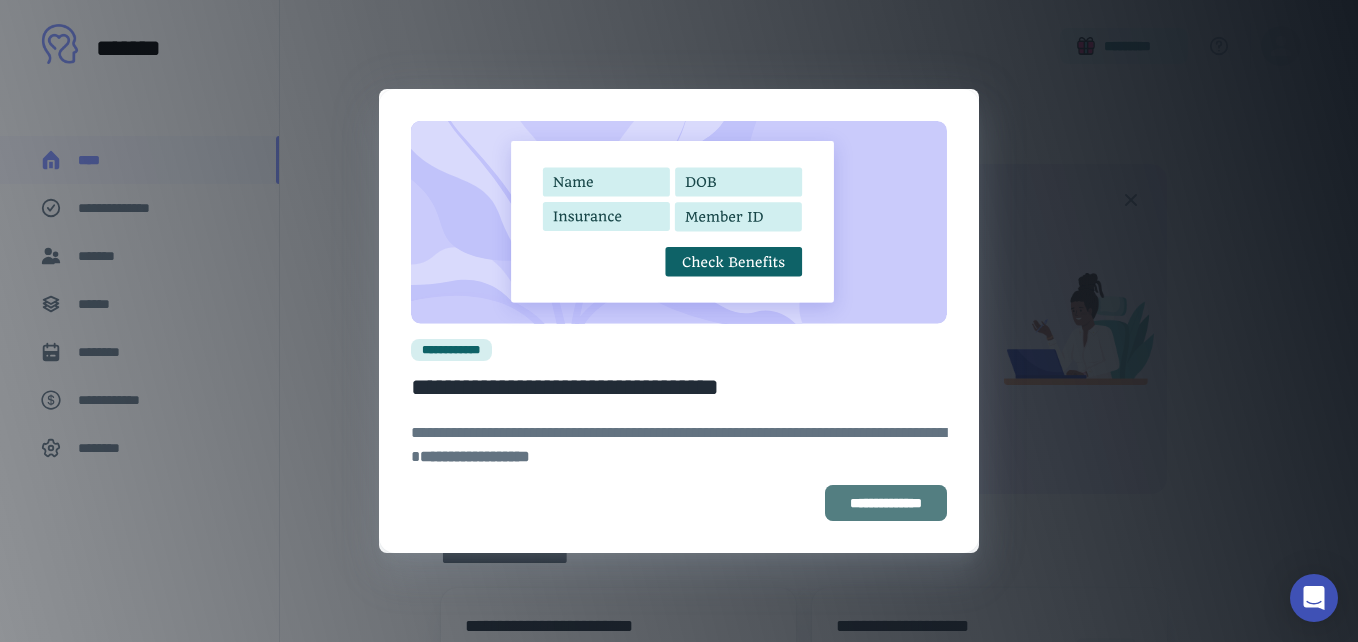 click on "**********" at bounding box center (886, 503) 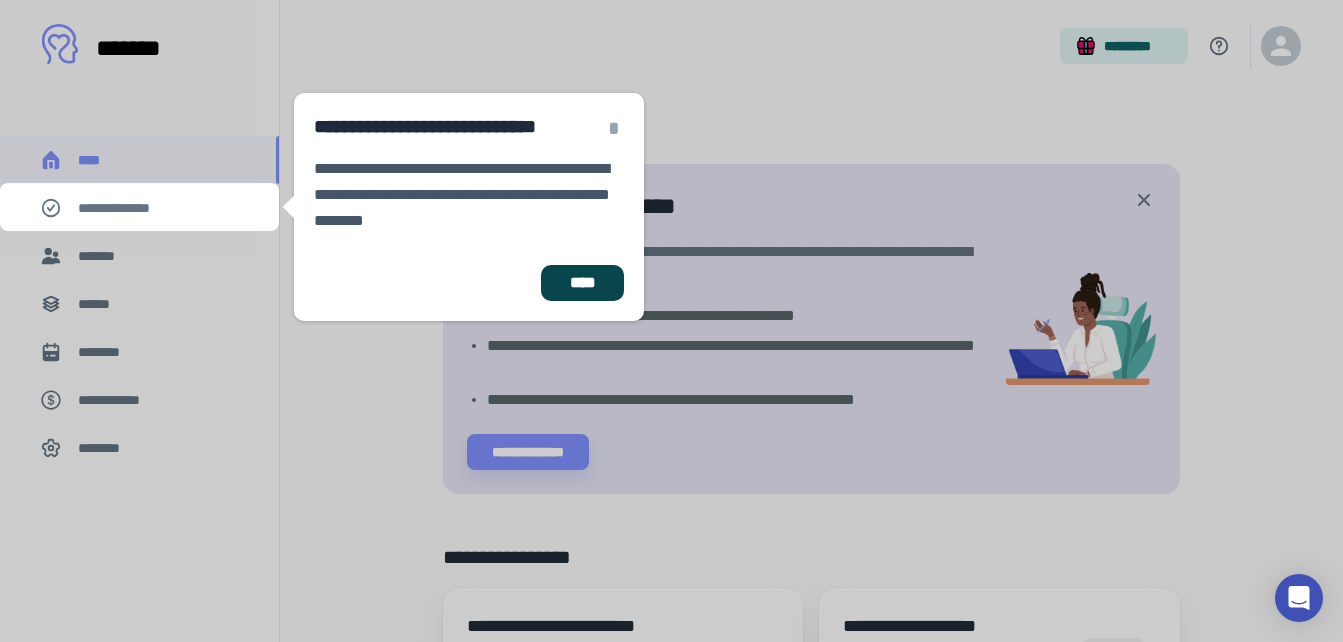 click on "****" at bounding box center (582, 283) 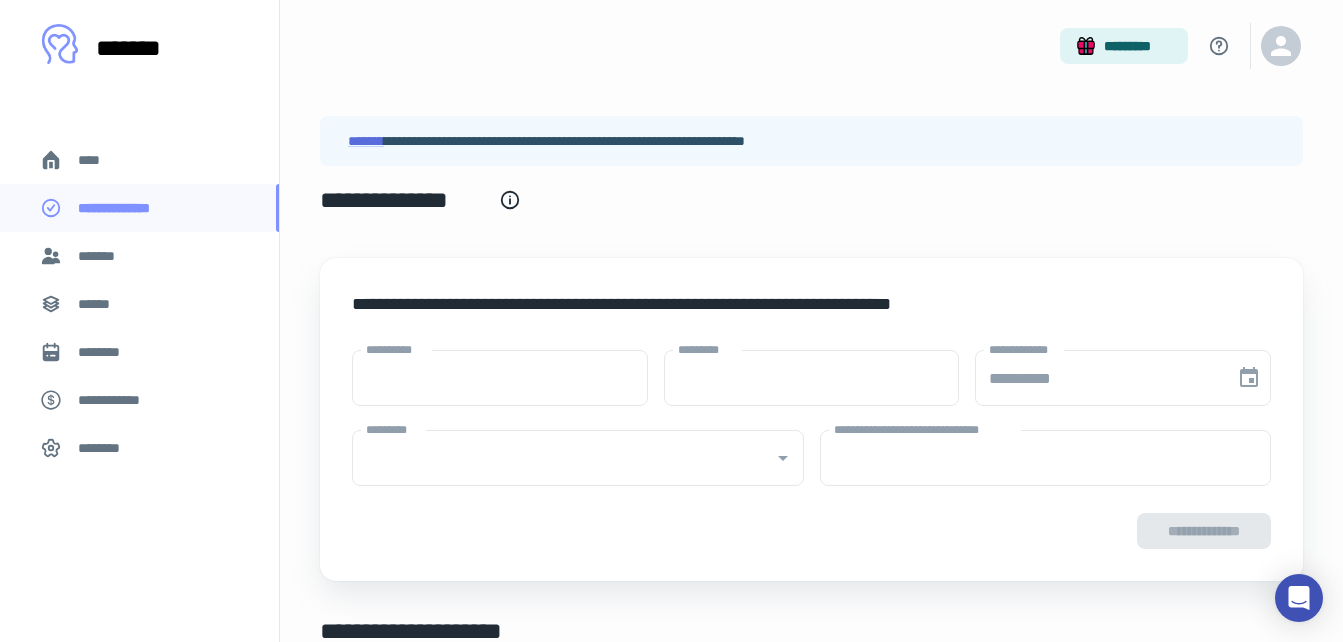 type on "****" 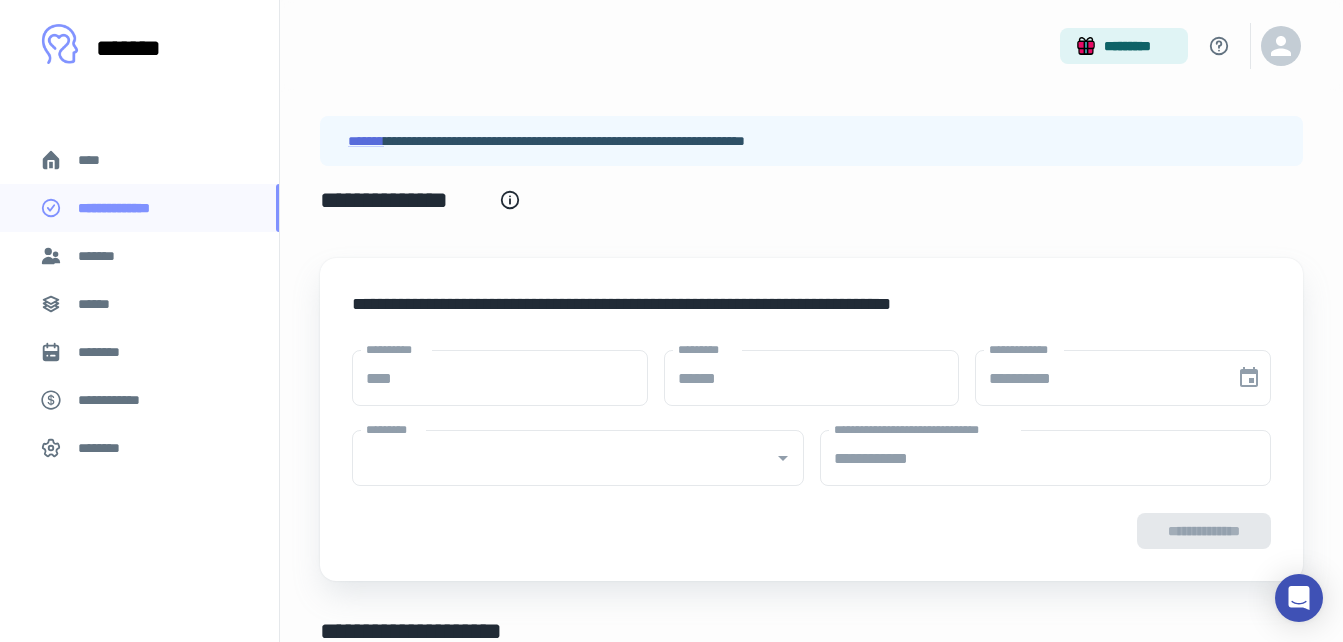 type on "**********" 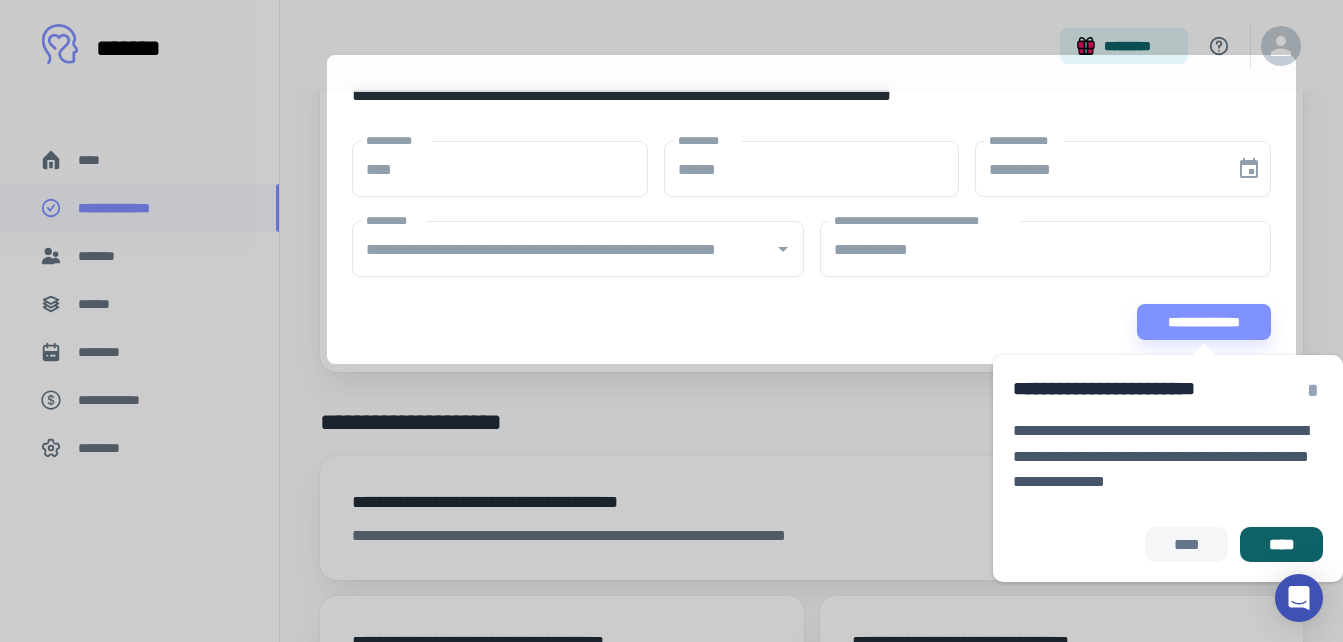 scroll, scrollTop: 210, scrollLeft: 0, axis: vertical 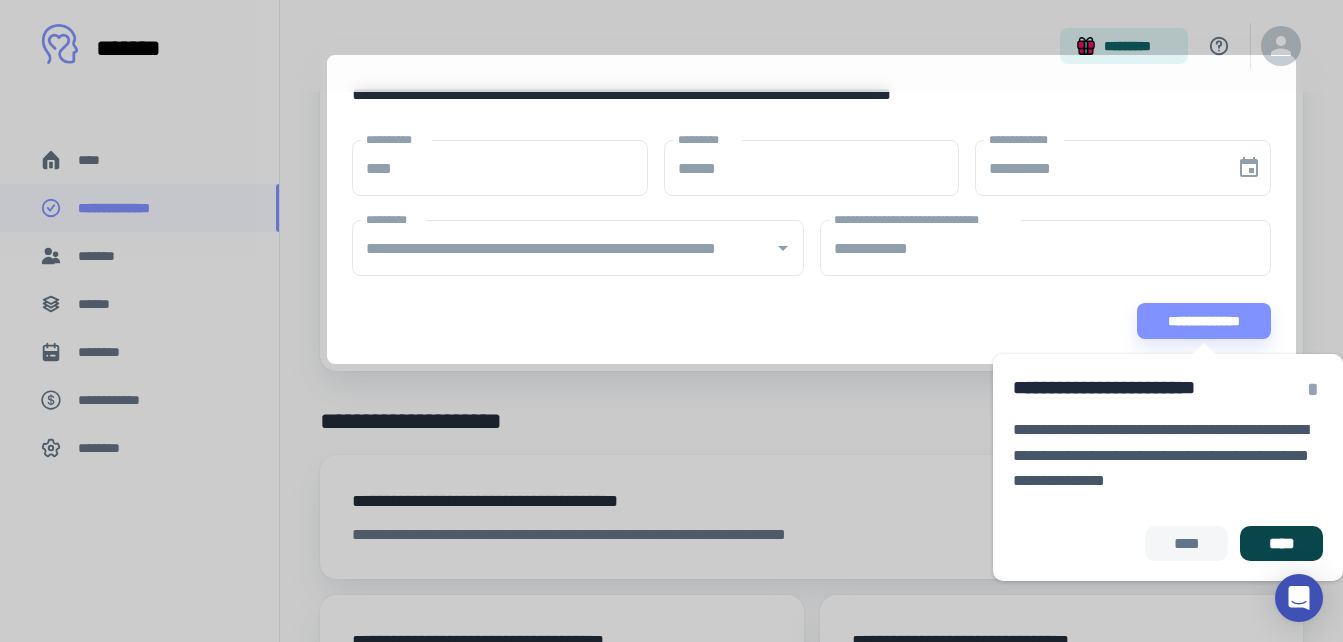 click on "****" at bounding box center [1281, 544] 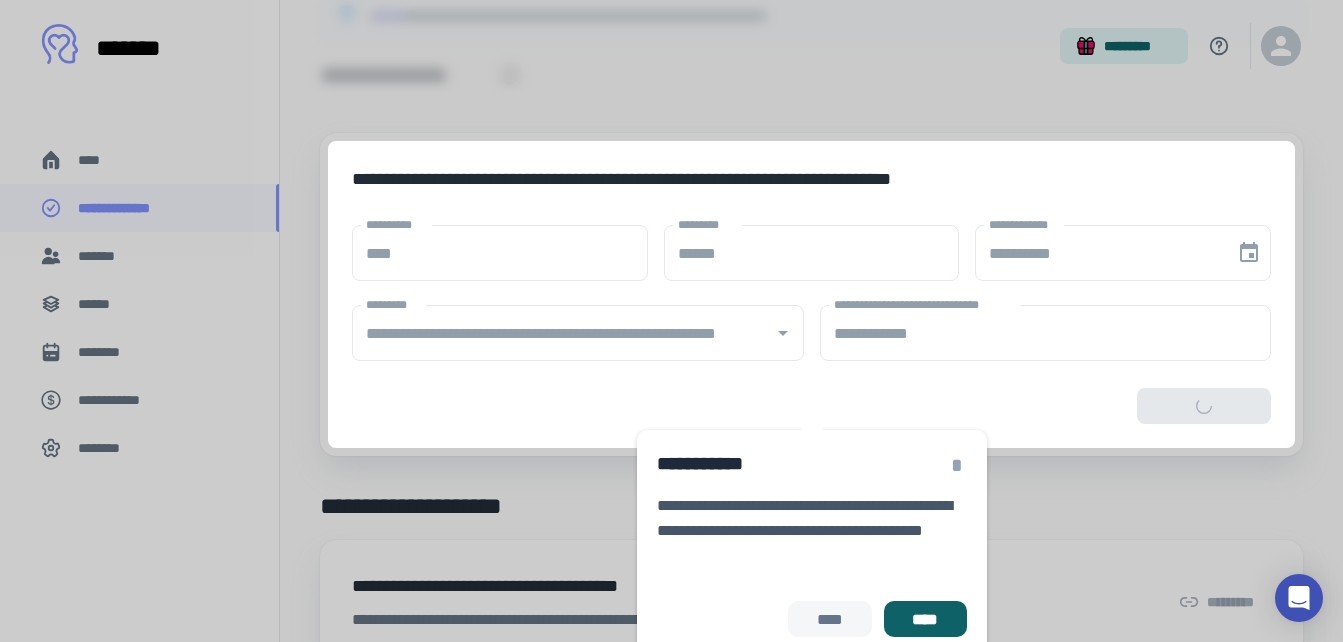 scroll, scrollTop: 99, scrollLeft: 0, axis: vertical 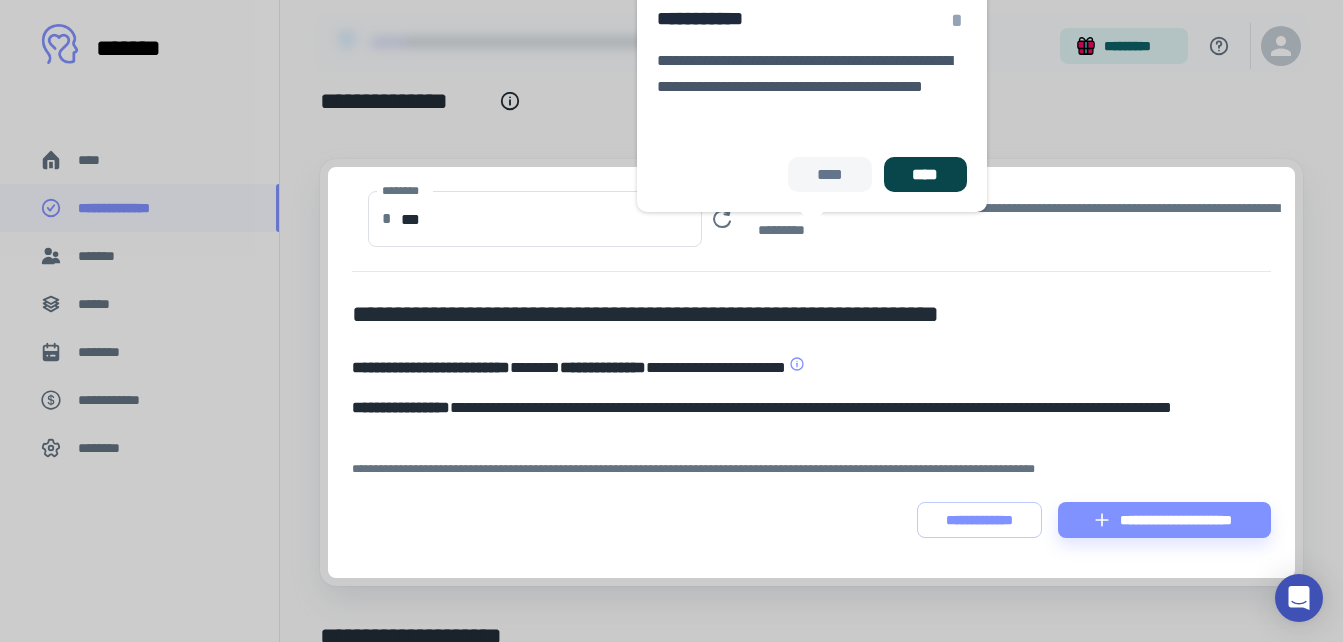 click on "****" at bounding box center [925, 175] 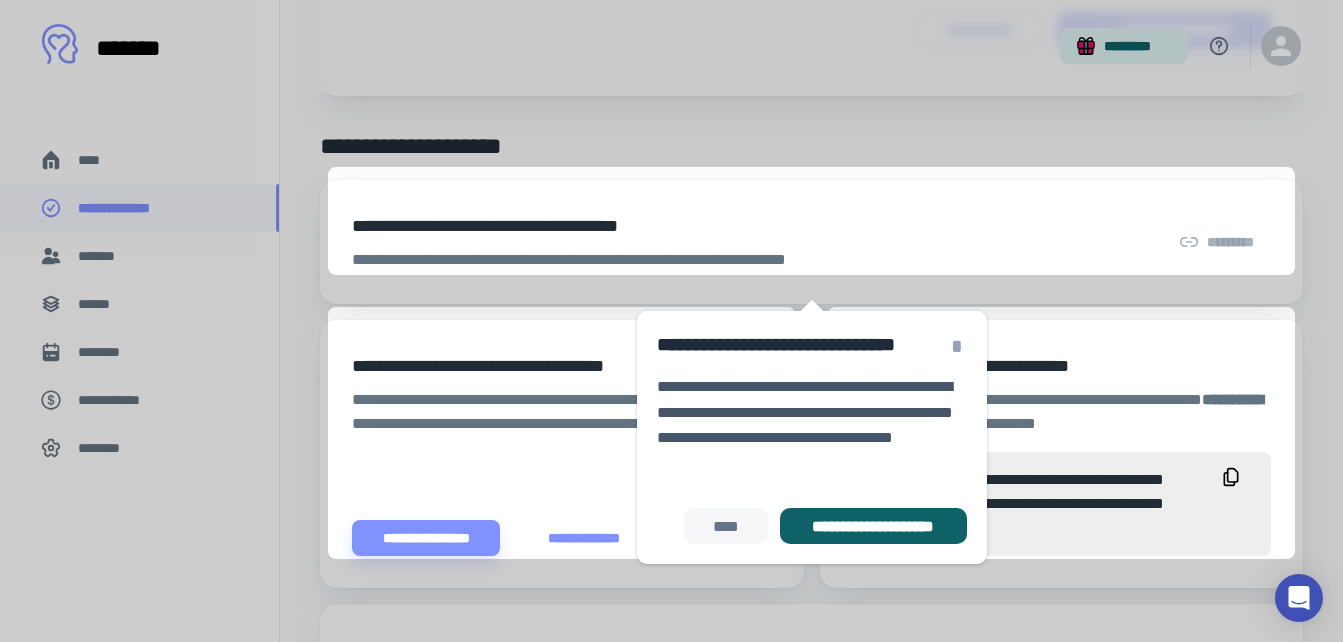 scroll, scrollTop: 610, scrollLeft: 0, axis: vertical 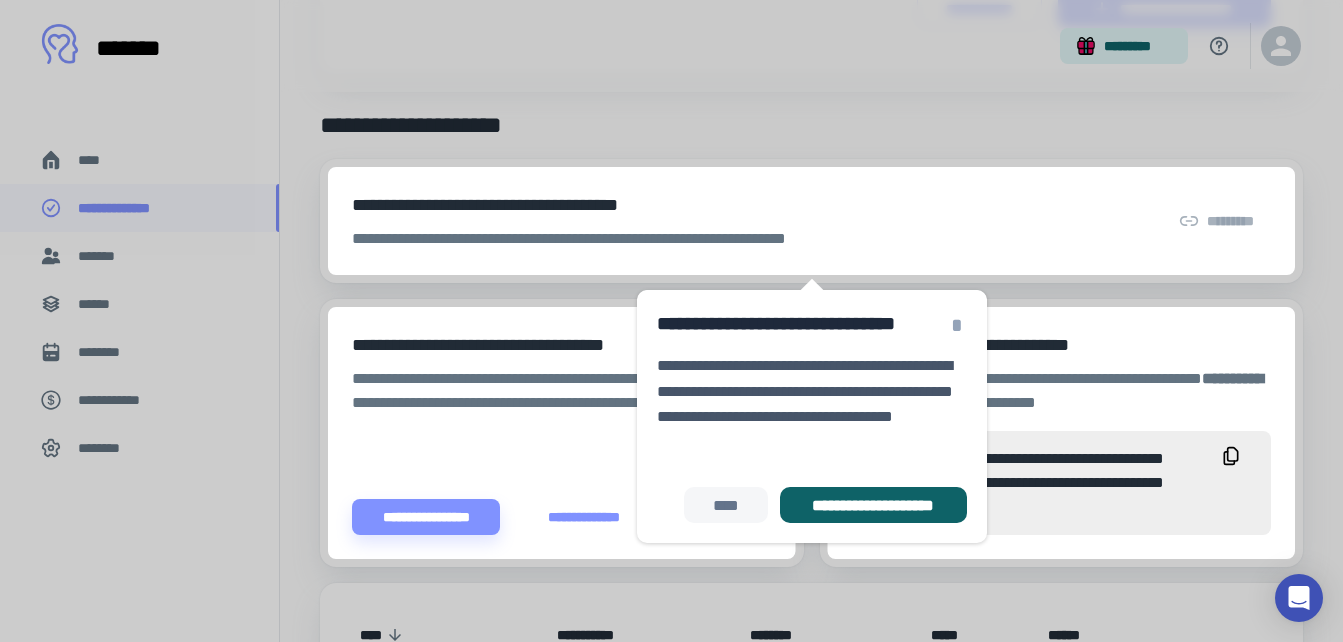 click 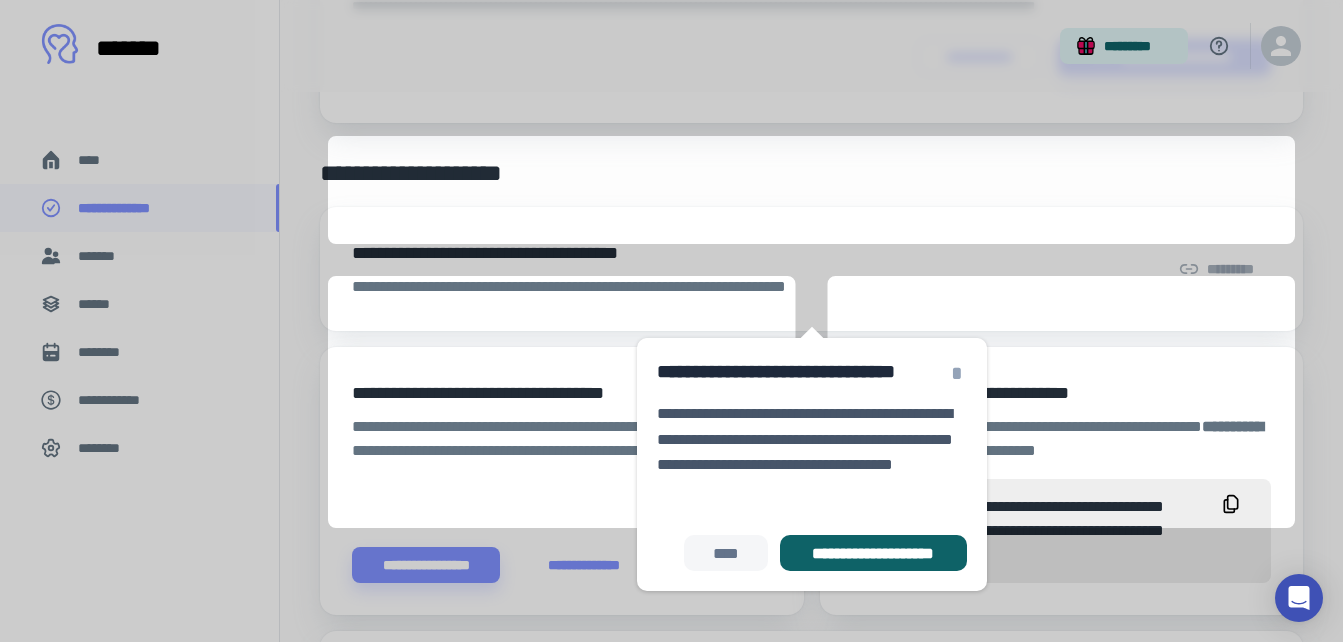 scroll, scrollTop: 662, scrollLeft: 0, axis: vertical 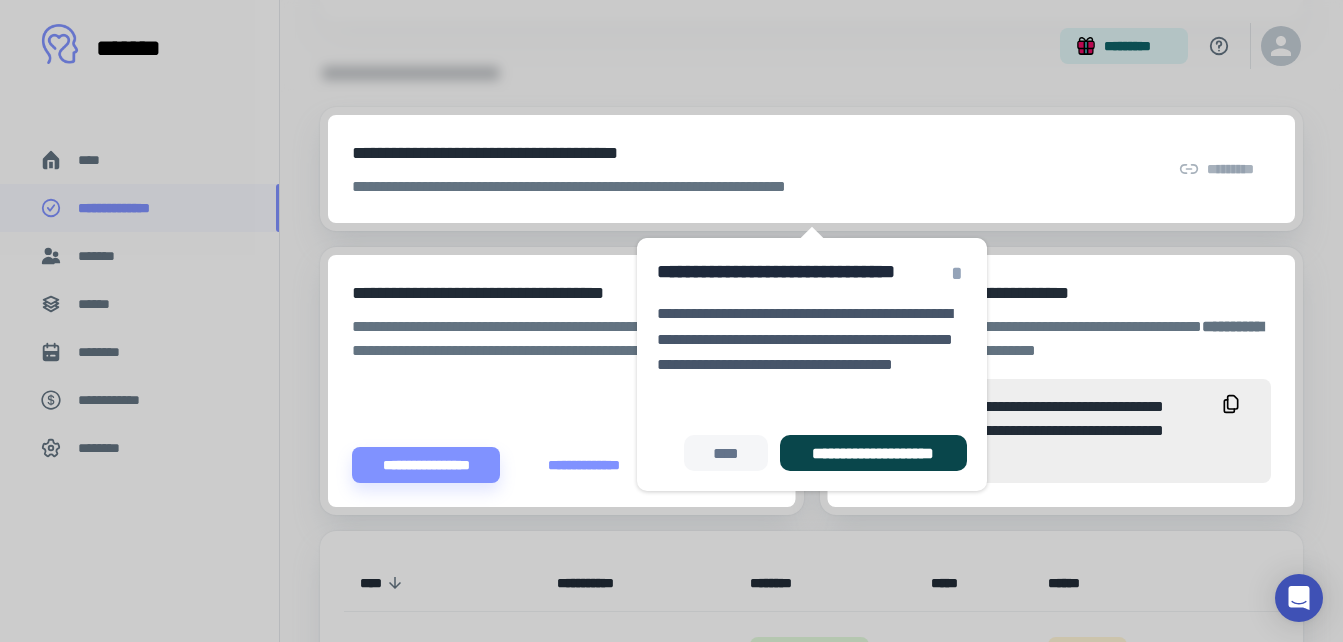 click on "**********" at bounding box center (873, 453) 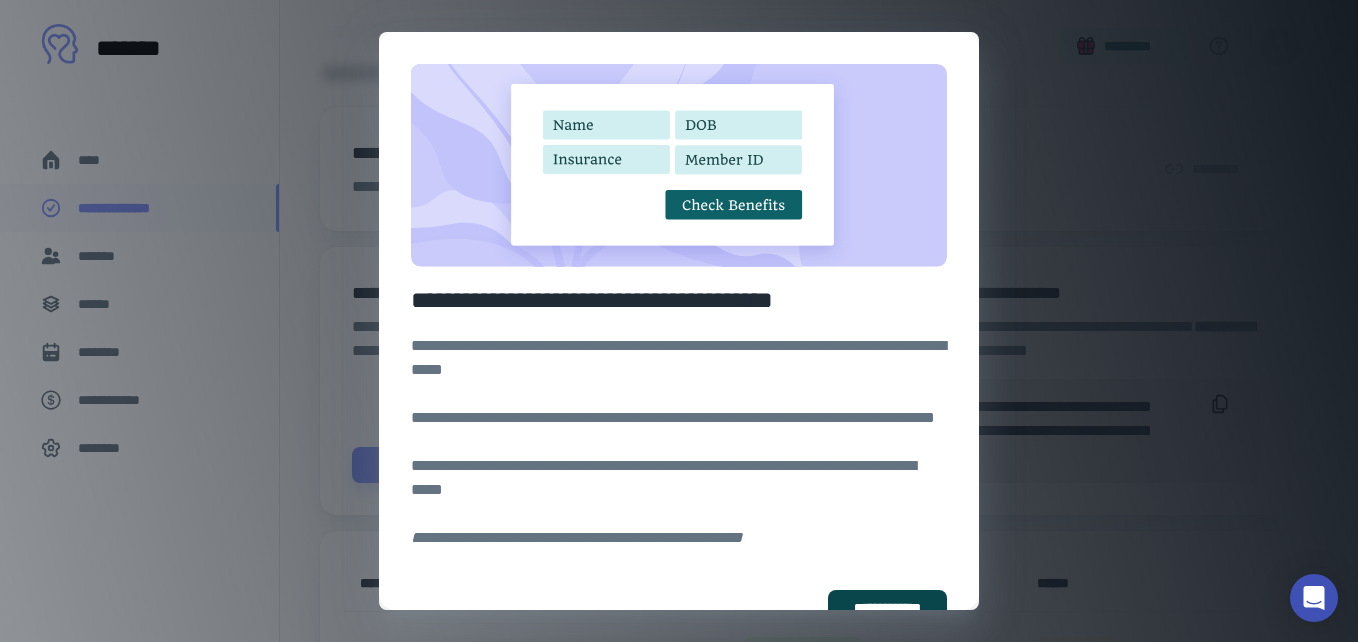 click on "**********" at bounding box center [887, 608] 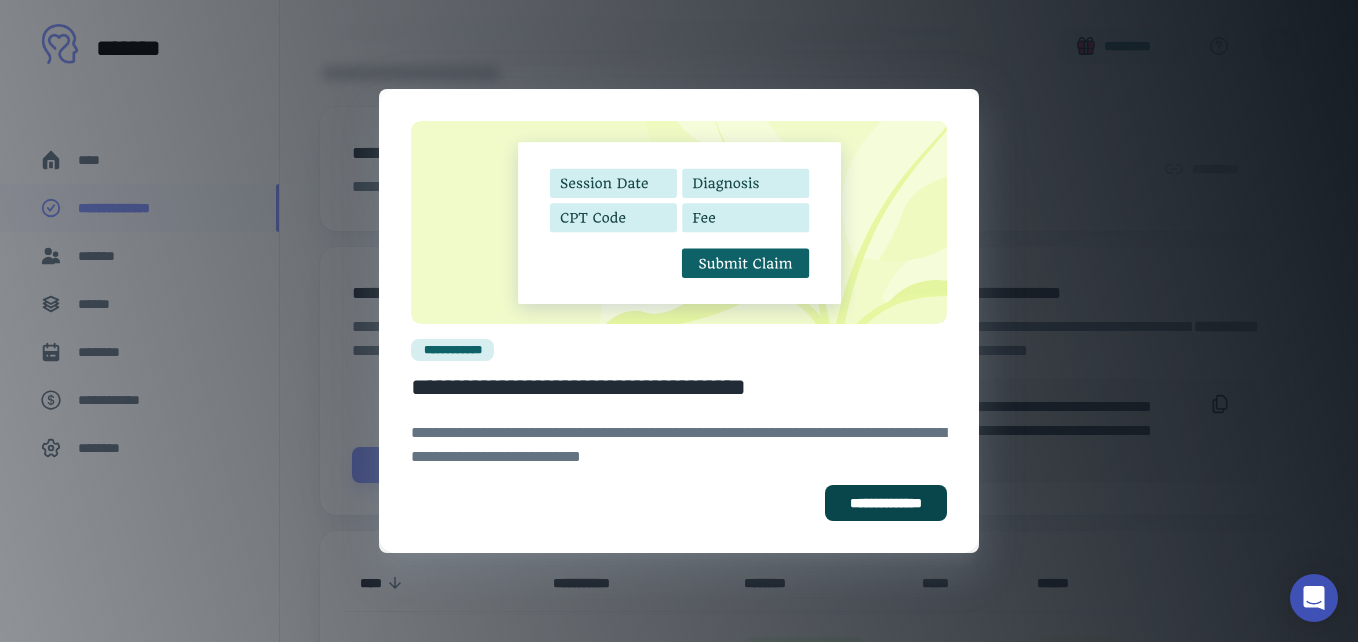click on "**********" at bounding box center [886, 503] 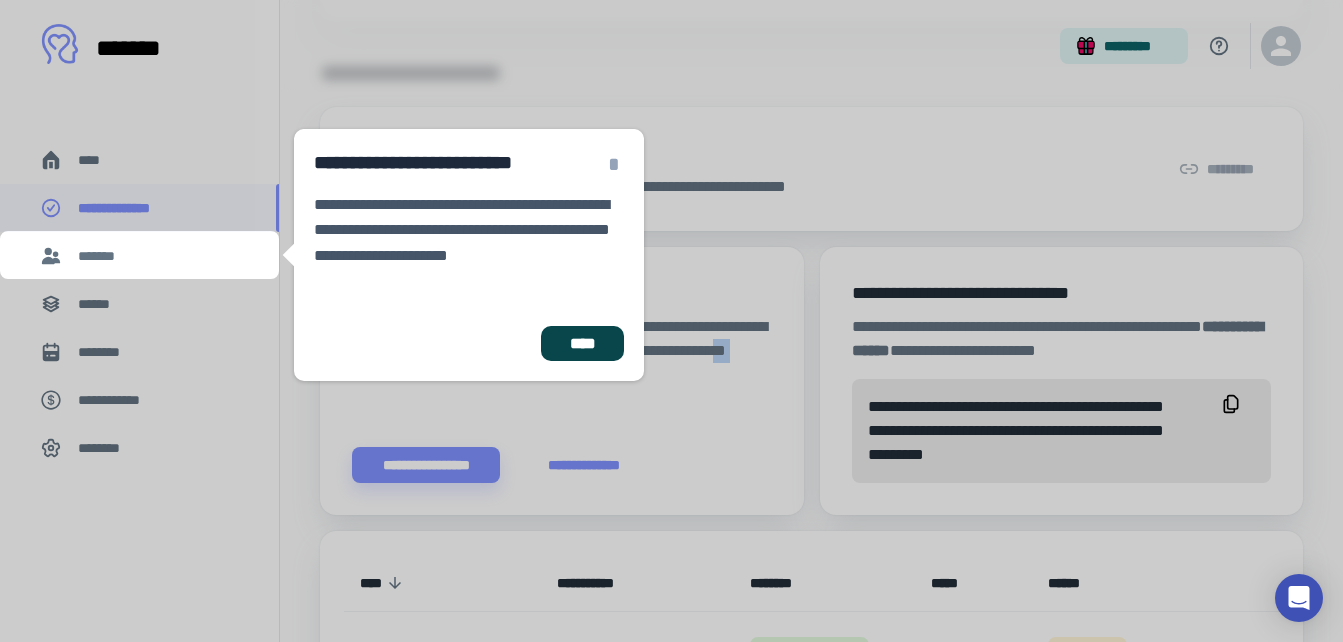 click on "****" at bounding box center (582, 344) 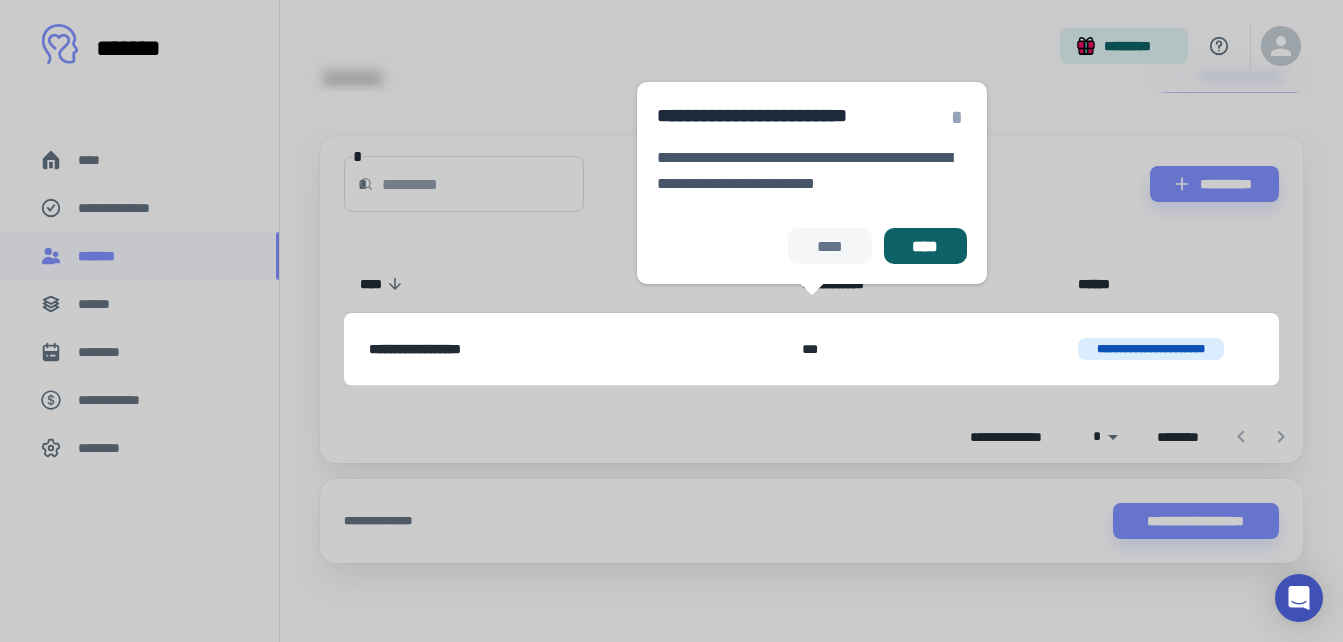 scroll, scrollTop: 57, scrollLeft: 0, axis: vertical 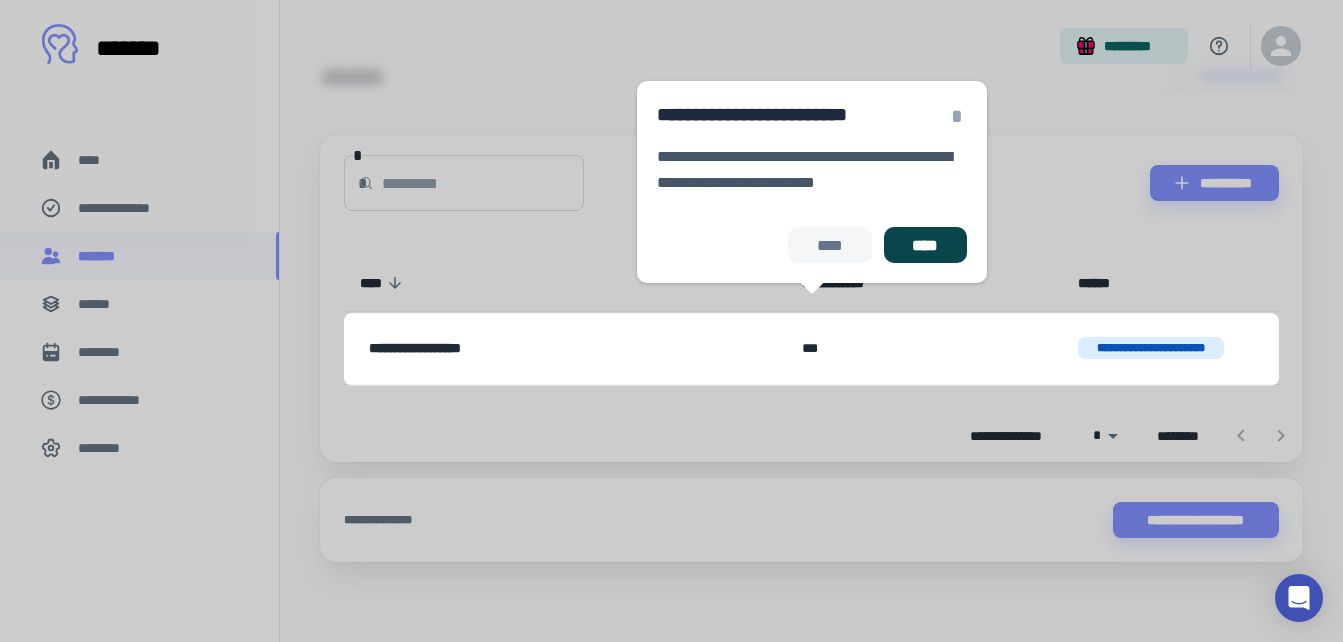 click on "****" at bounding box center (925, 245) 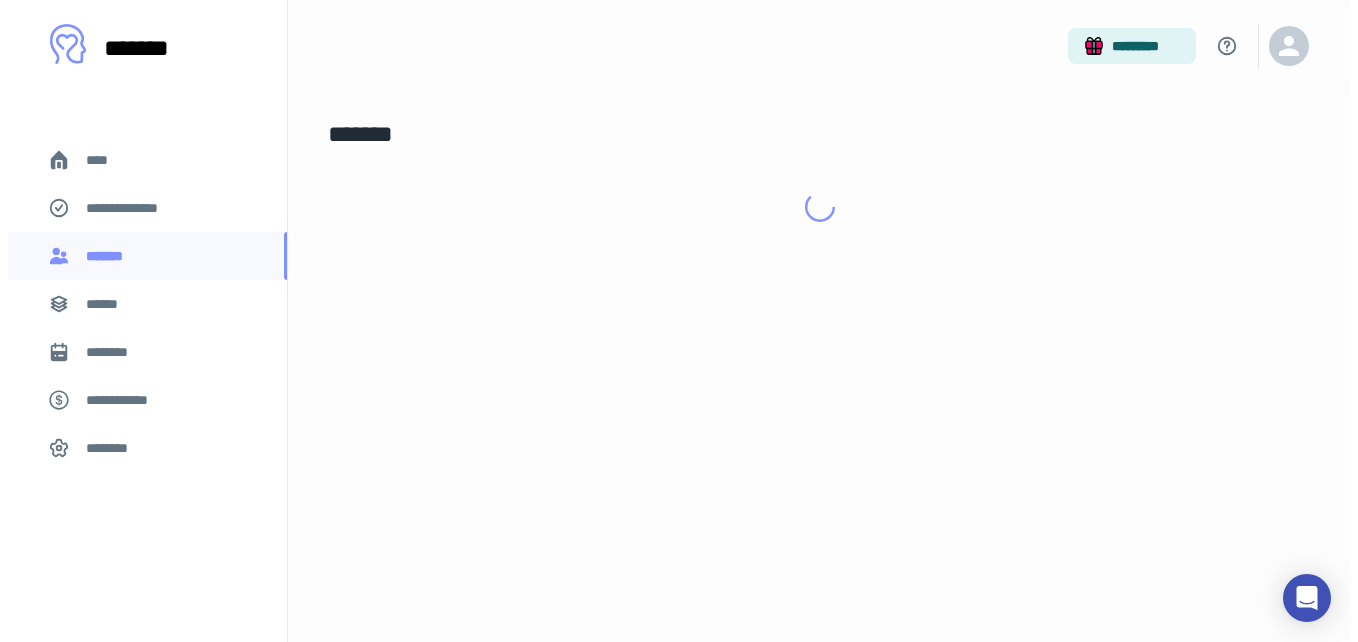 scroll, scrollTop: 0, scrollLeft: 0, axis: both 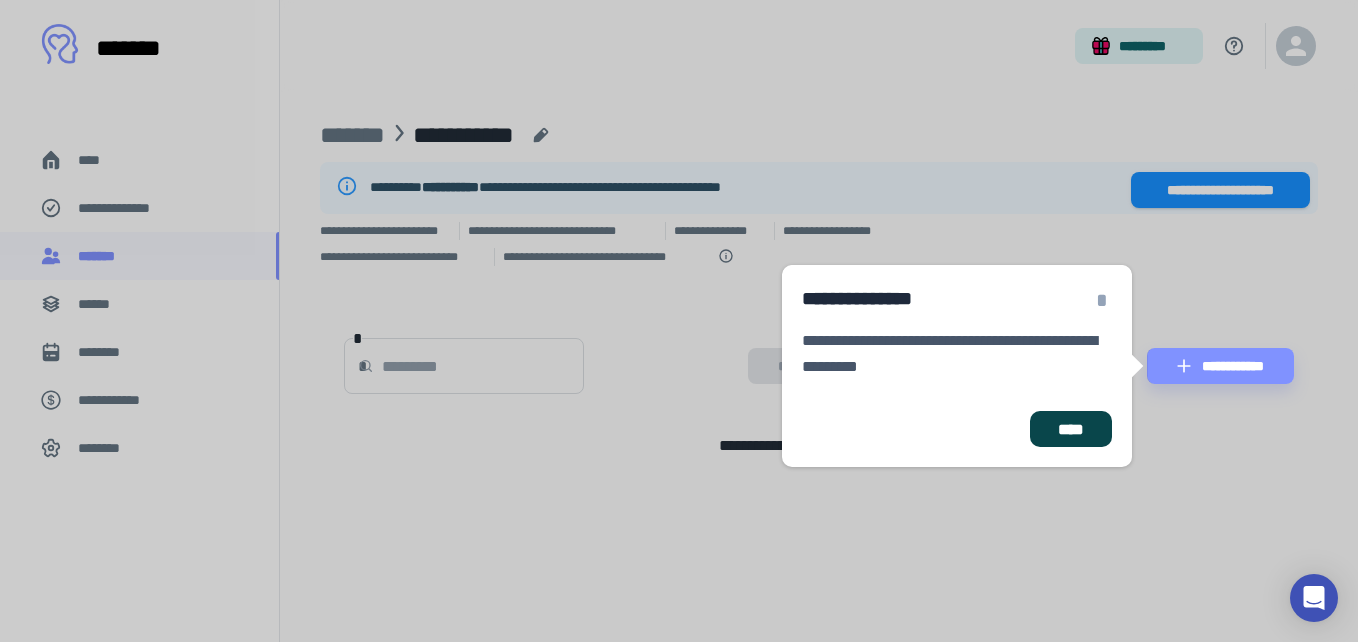 click on "****" at bounding box center (1071, 429) 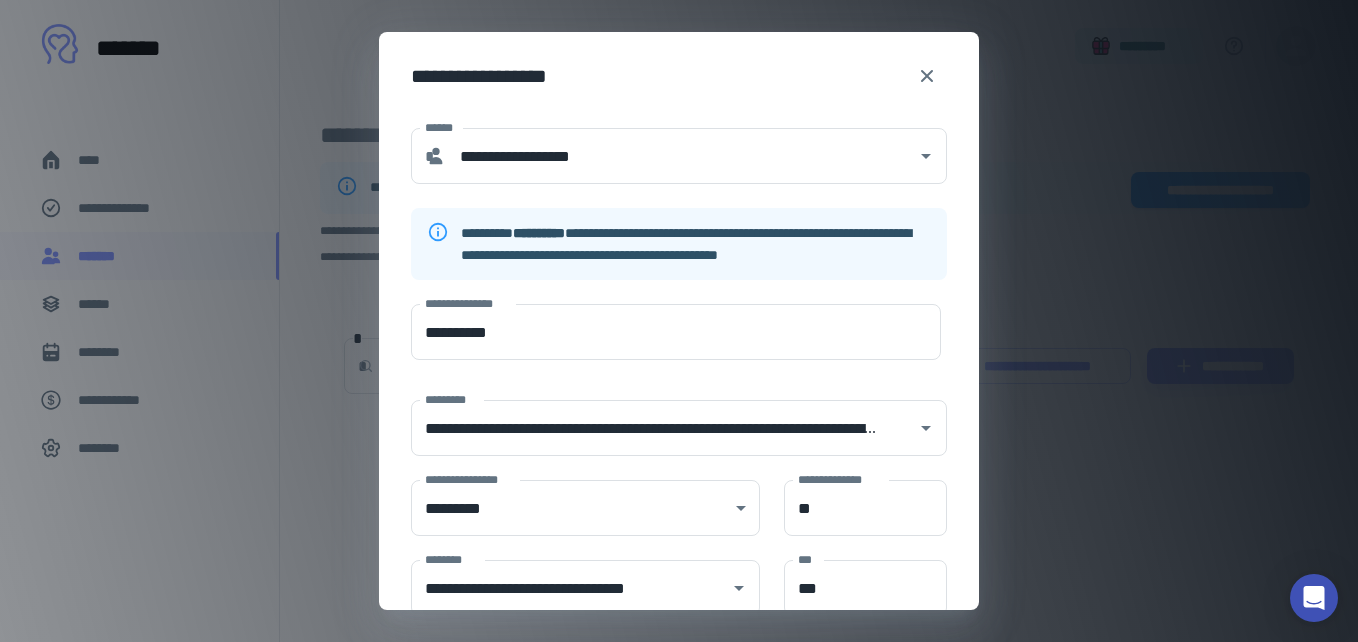 scroll, scrollTop: 11, scrollLeft: 0, axis: vertical 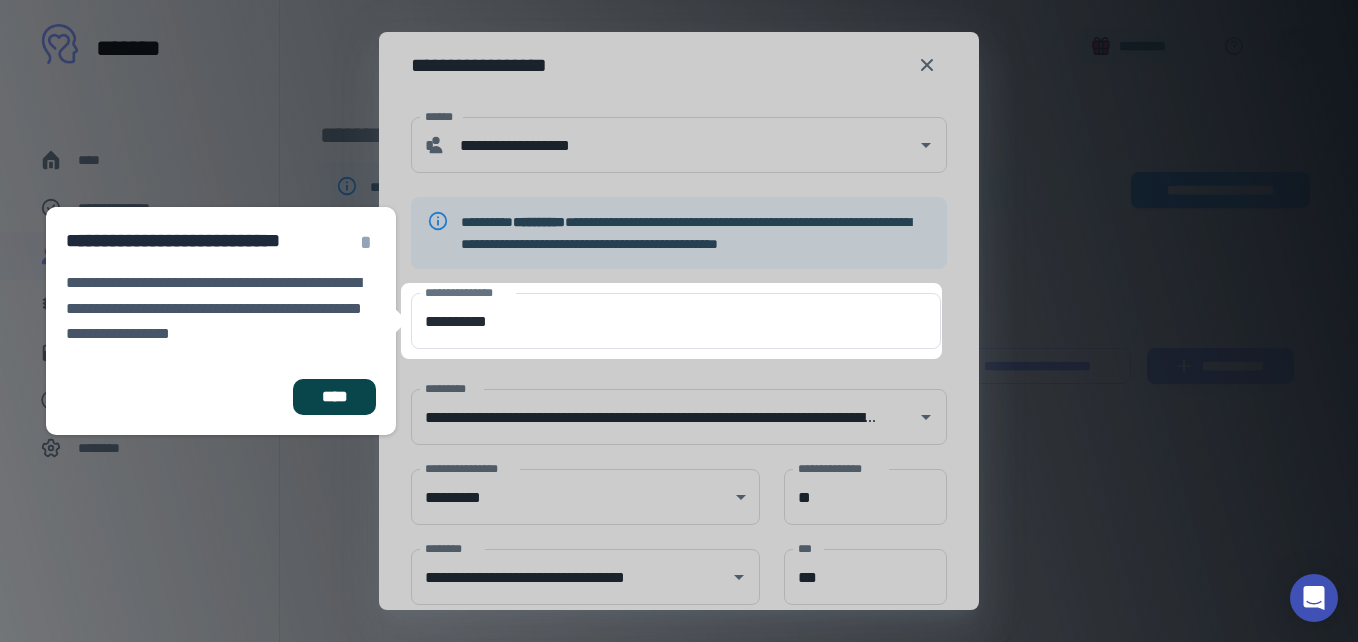click on "****" at bounding box center (334, 397) 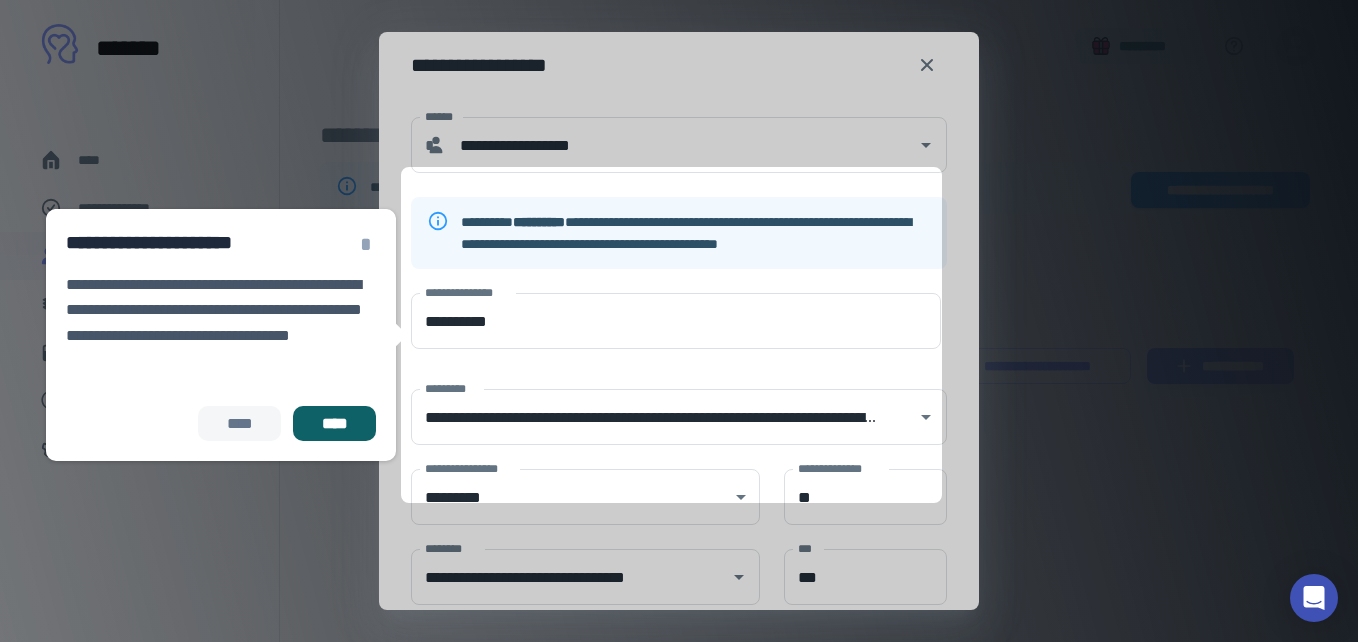 scroll, scrollTop: 197, scrollLeft: 0, axis: vertical 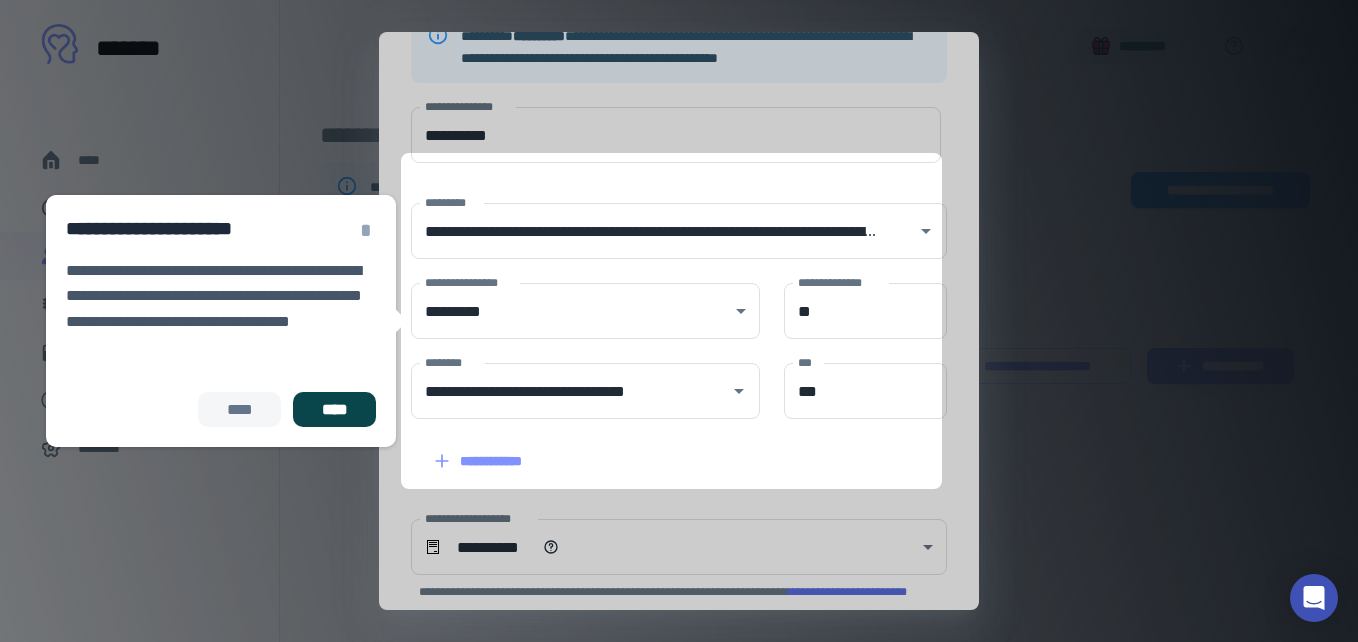 click on "****" at bounding box center (334, 410) 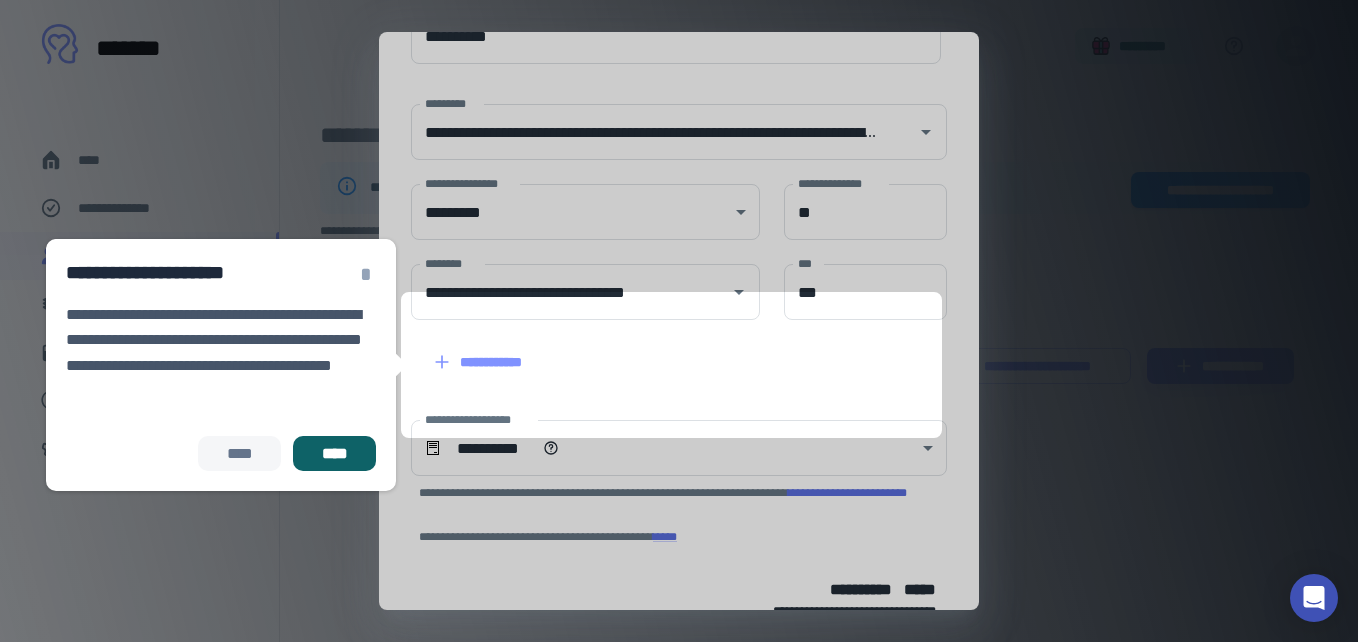 scroll, scrollTop: 422, scrollLeft: 0, axis: vertical 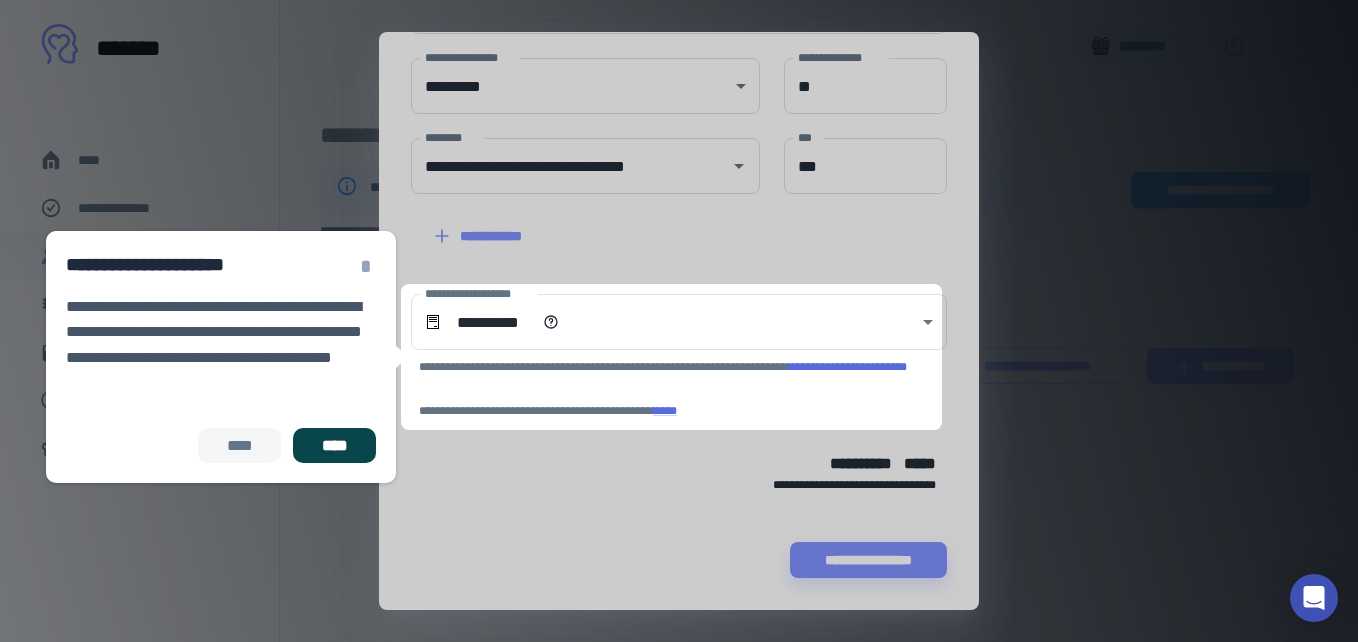 click on "****" at bounding box center (334, 446) 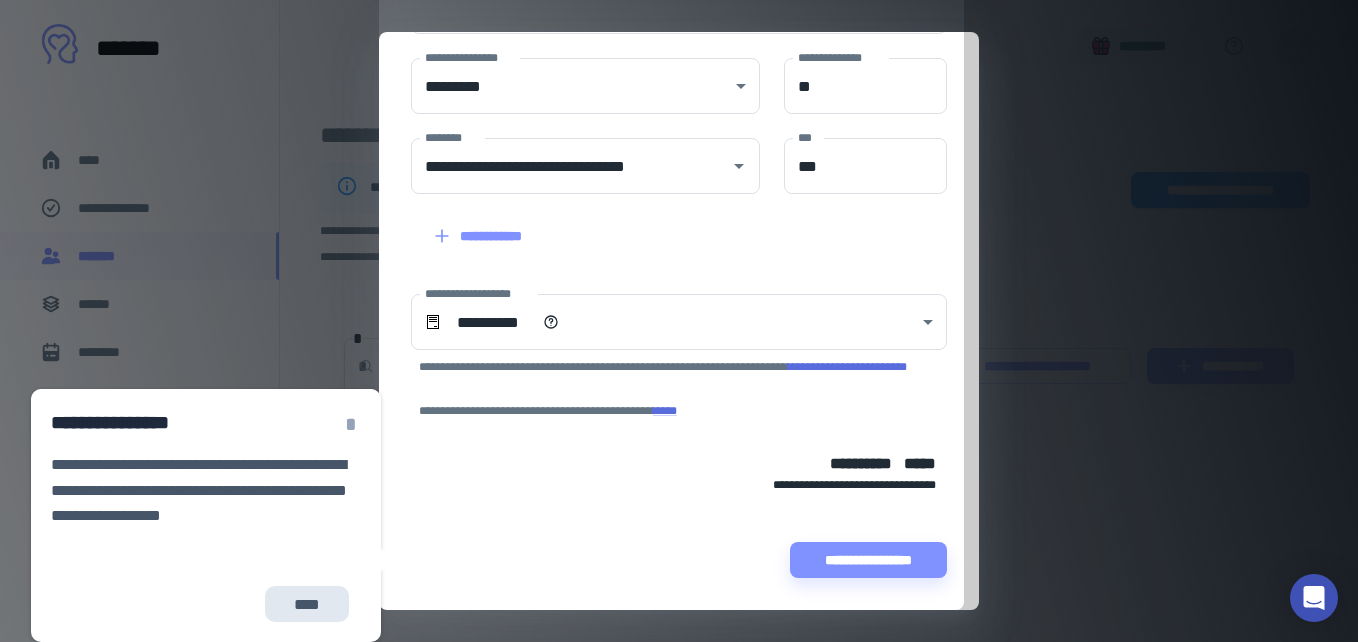 click on "****" at bounding box center (307, 604) 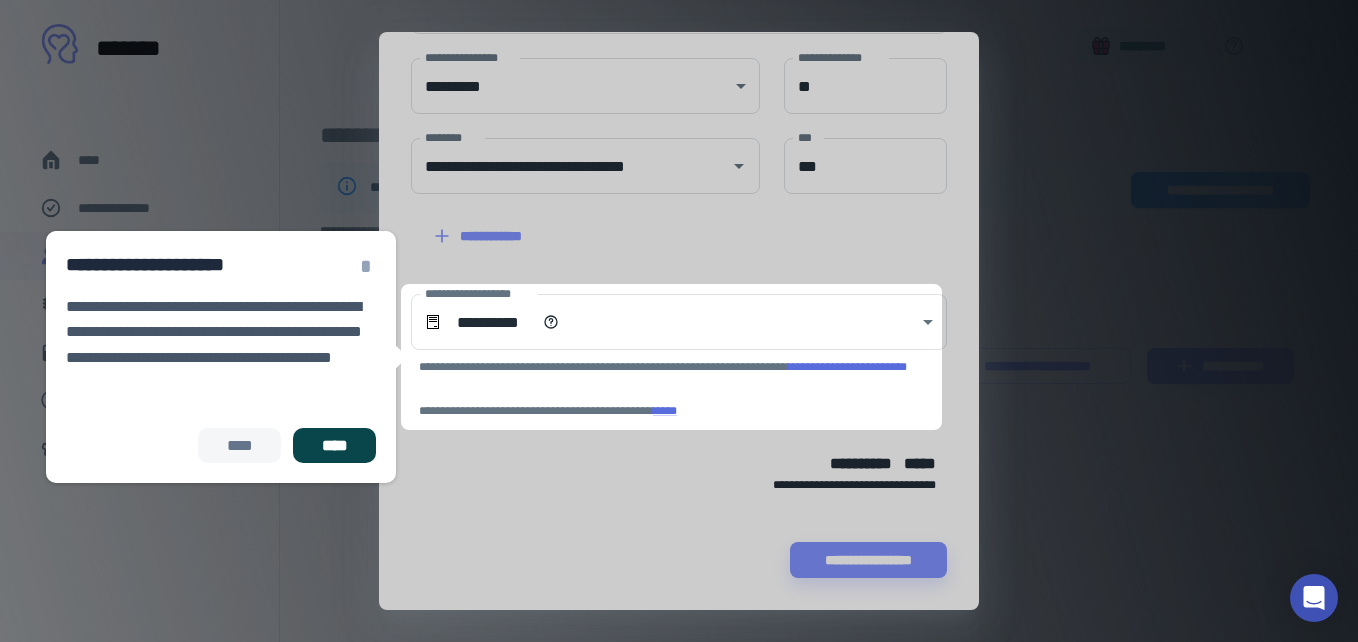 click on "****" at bounding box center [334, 446] 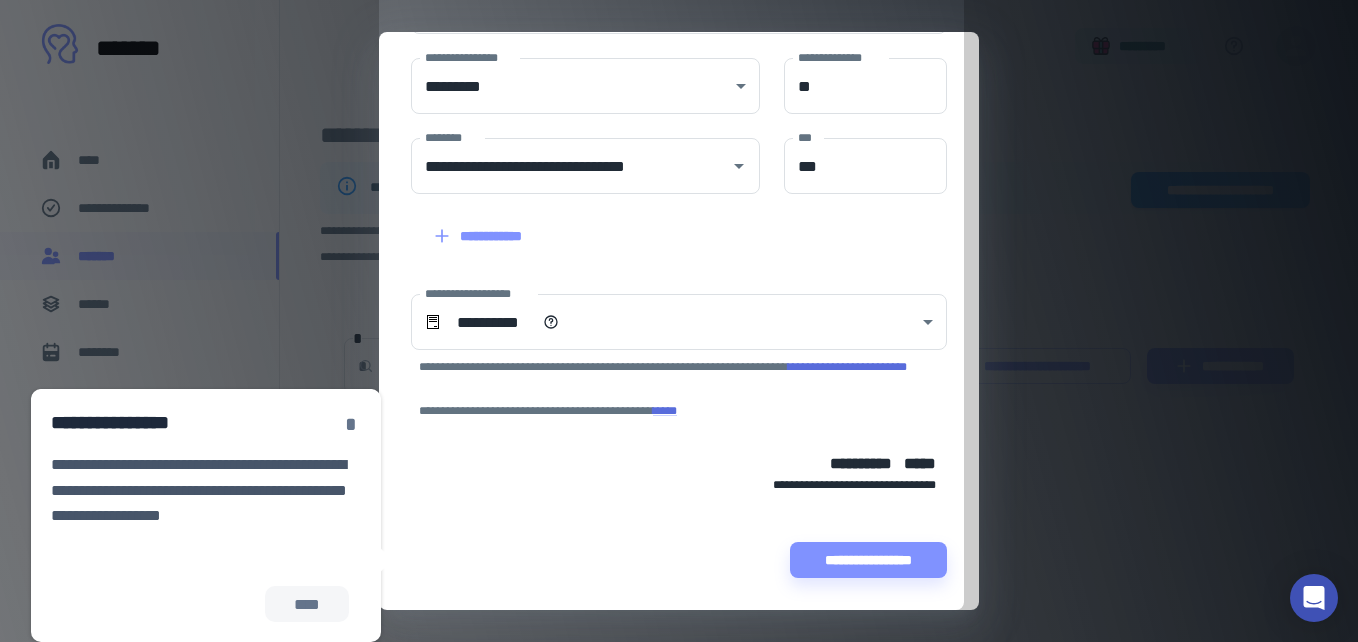 click on "*" at bounding box center [351, 424] 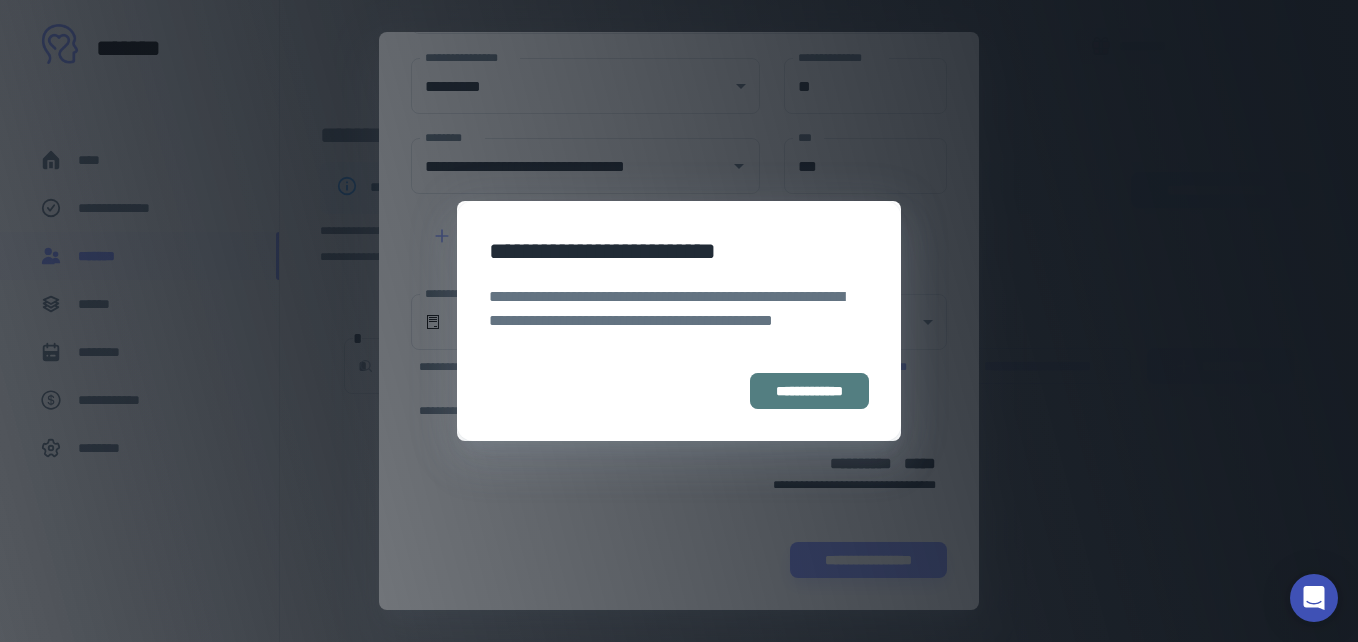 click on "**********" at bounding box center [809, 391] 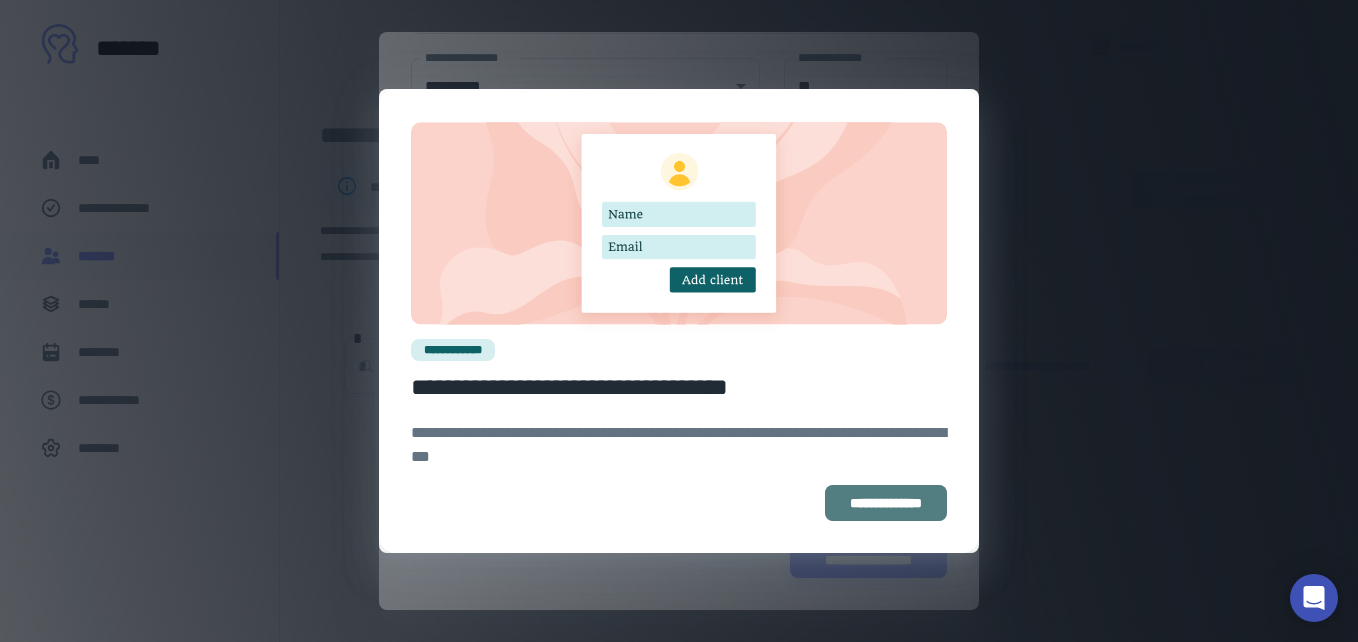 click on "**********" at bounding box center [886, 503] 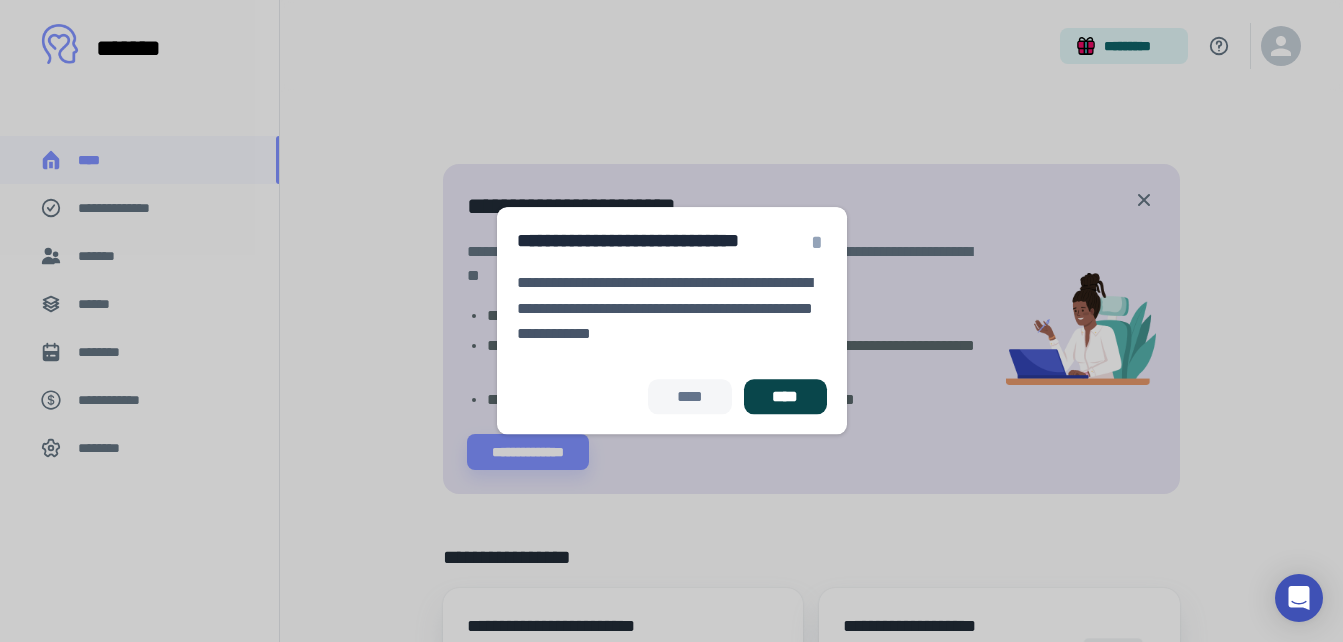 click on "****" at bounding box center [785, 397] 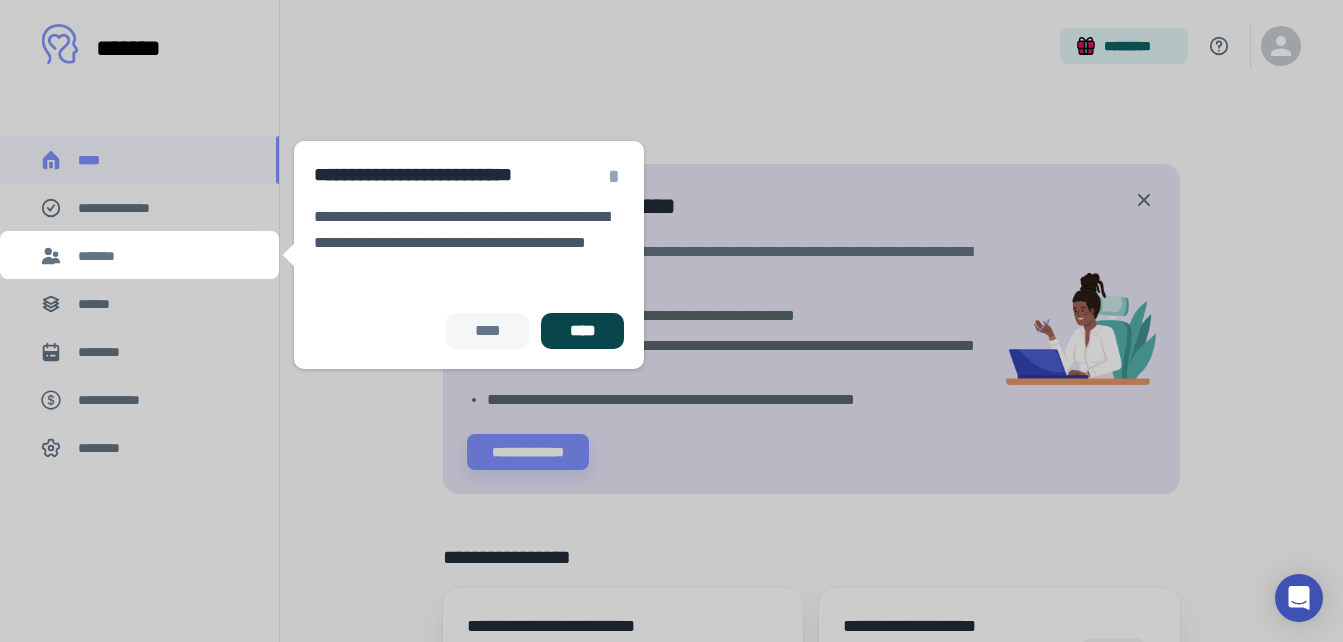 click on "****" at bounding box center [582, 331] 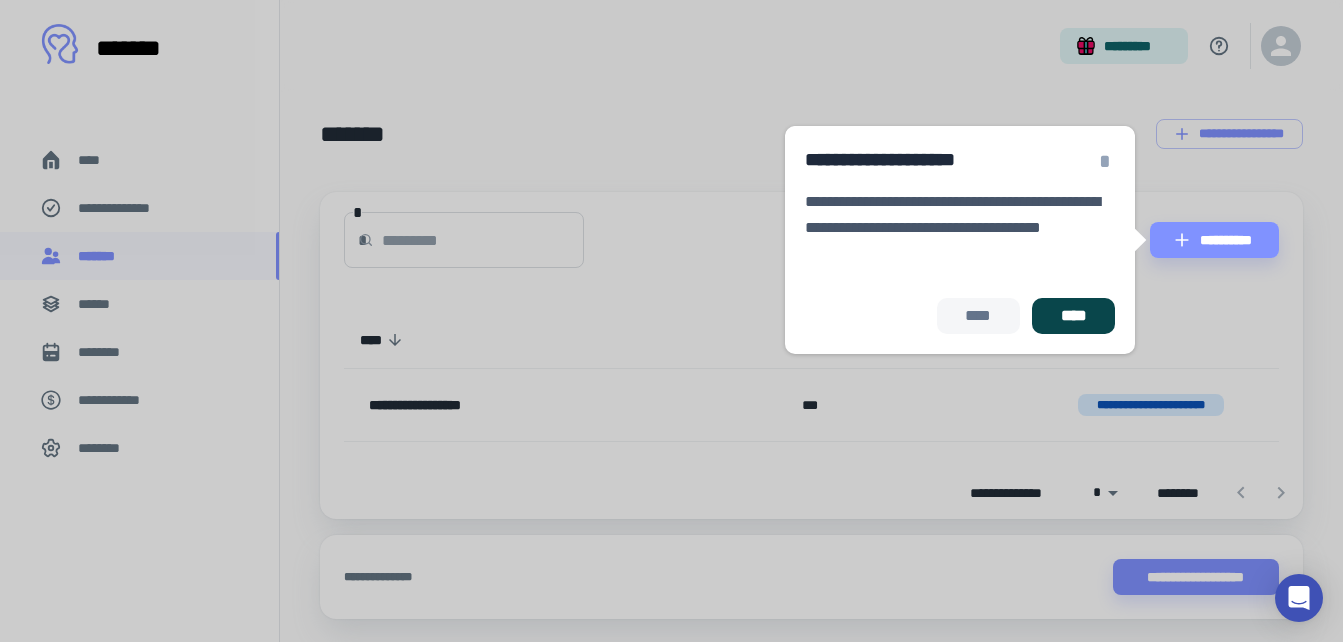 click on "****" at bounding box center (1073, 316) 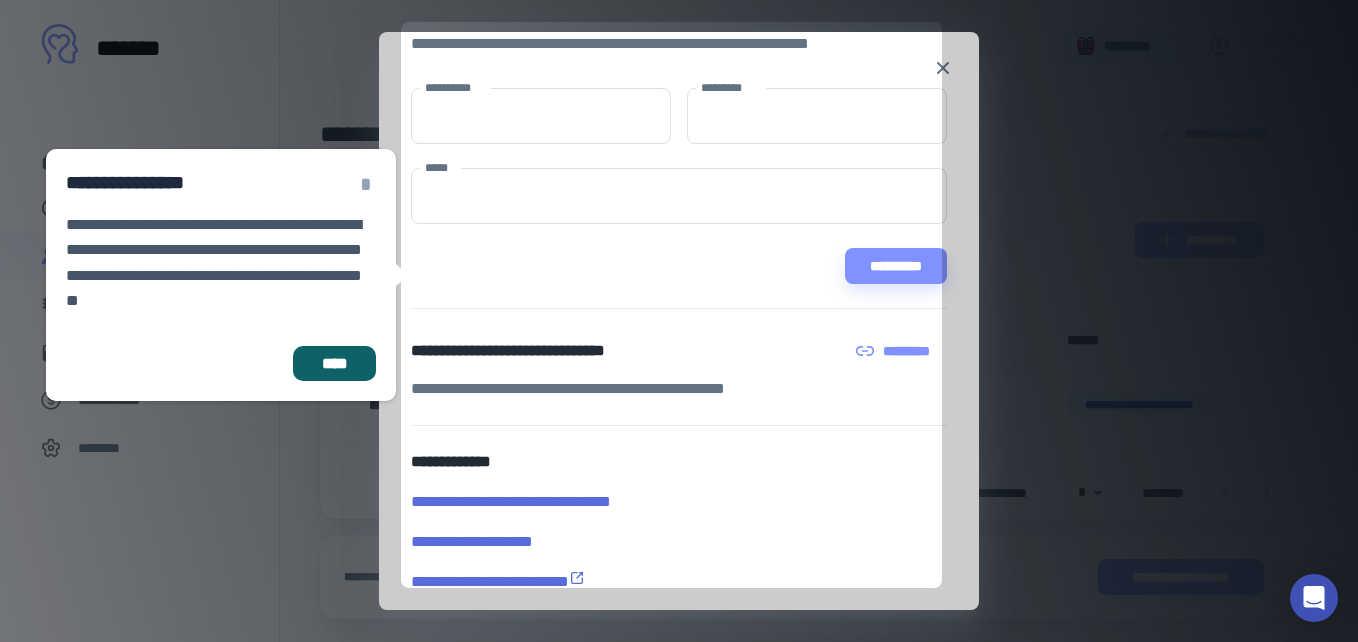 scroll, scrollTop: 92, scrollLeft: 0, axis: vertical 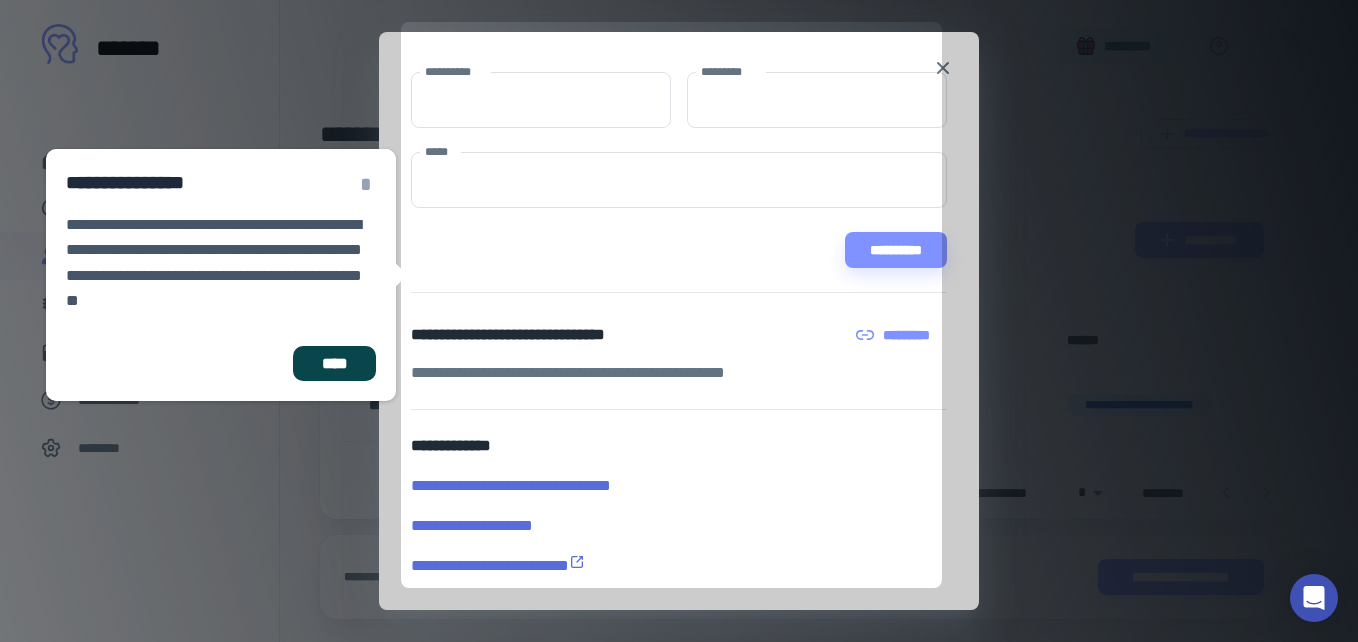 click on "****" at bounding box center (334, 364) 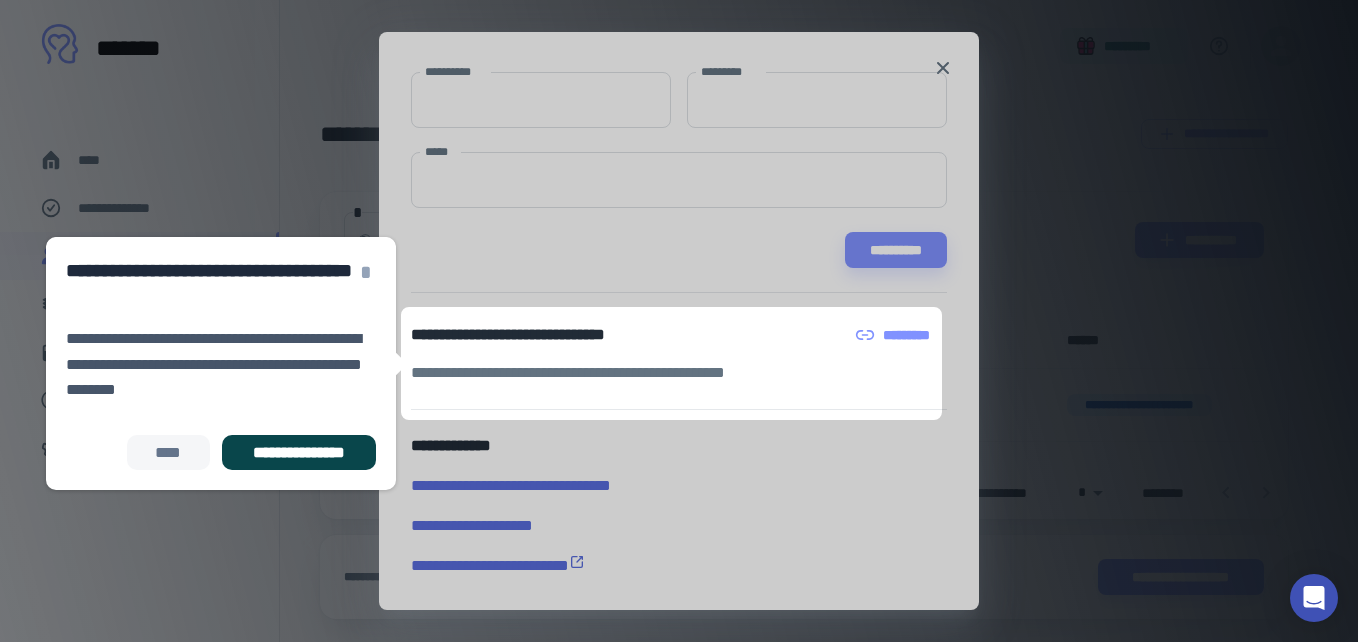 click on "**********" at bounding box center (299, 453) 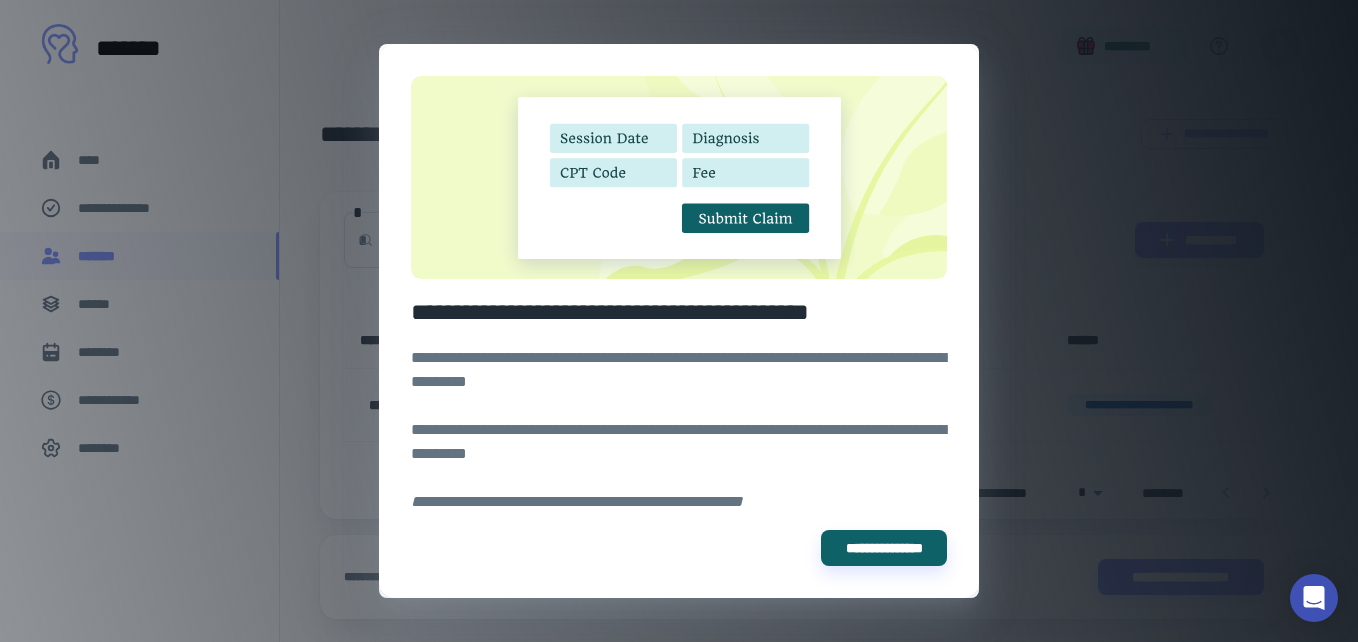 click on "**********" at bounding box center (577, 501) 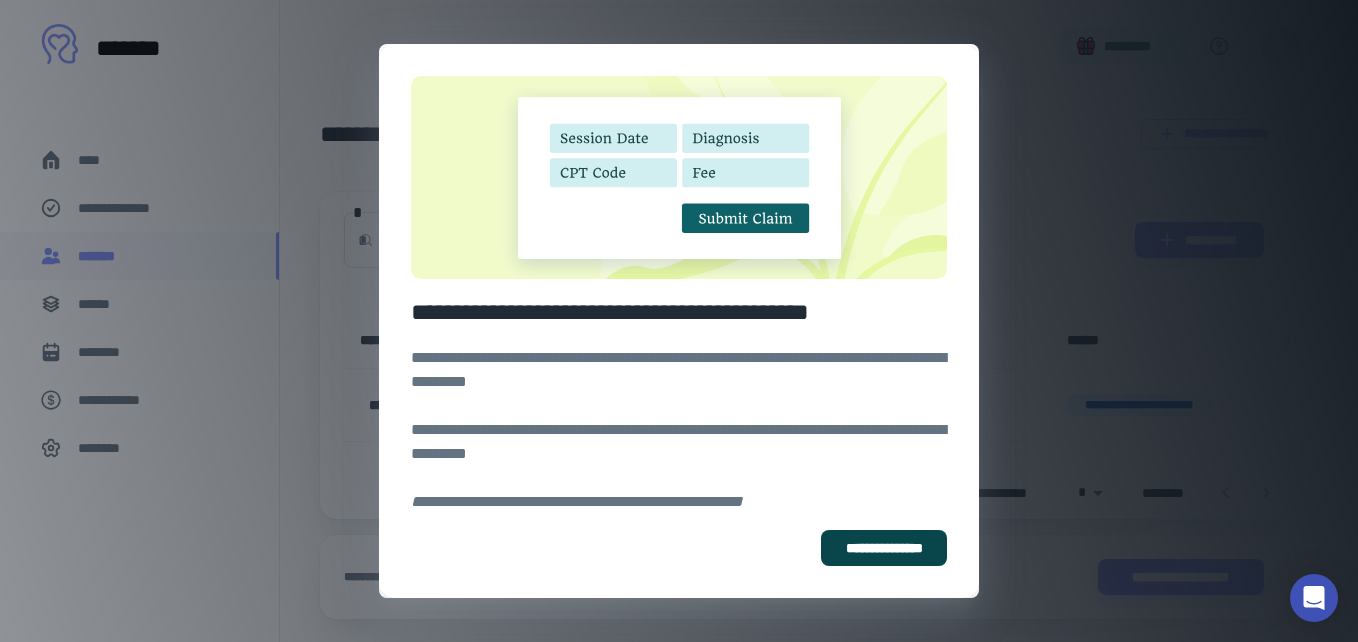 click on "**********" at bounding box center (884, 548) 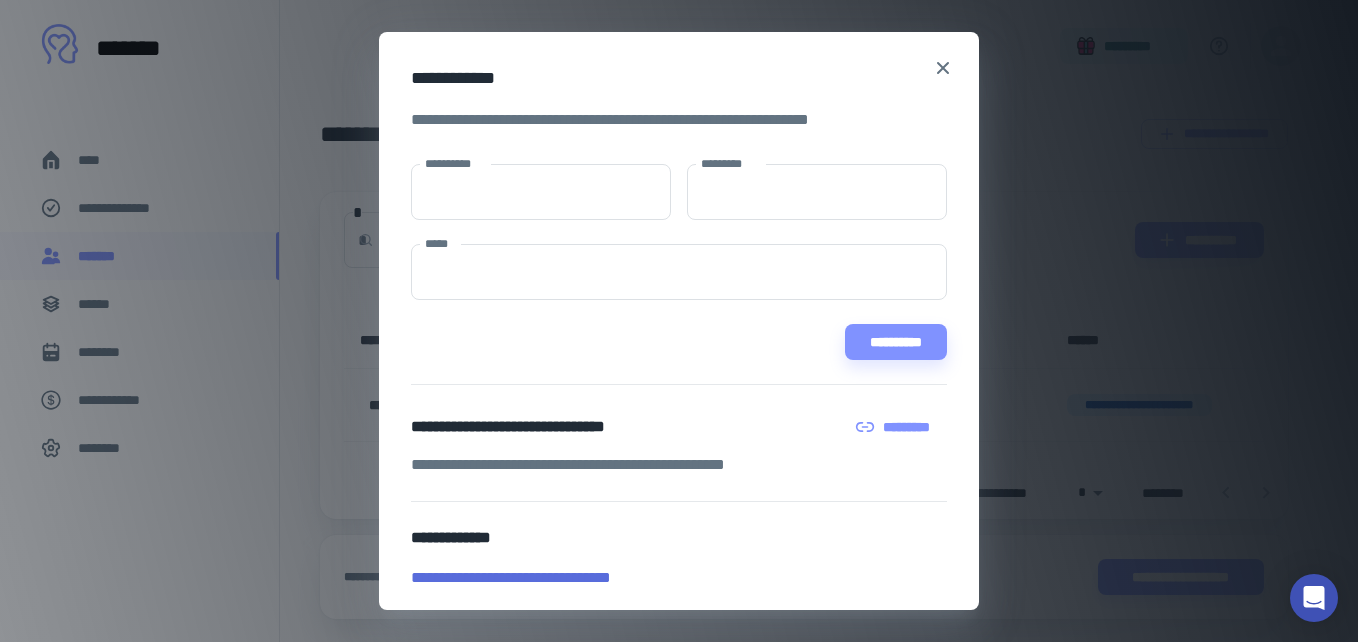 scroll, scrollTop: 92, scrollLeft: 0, axis: vertical 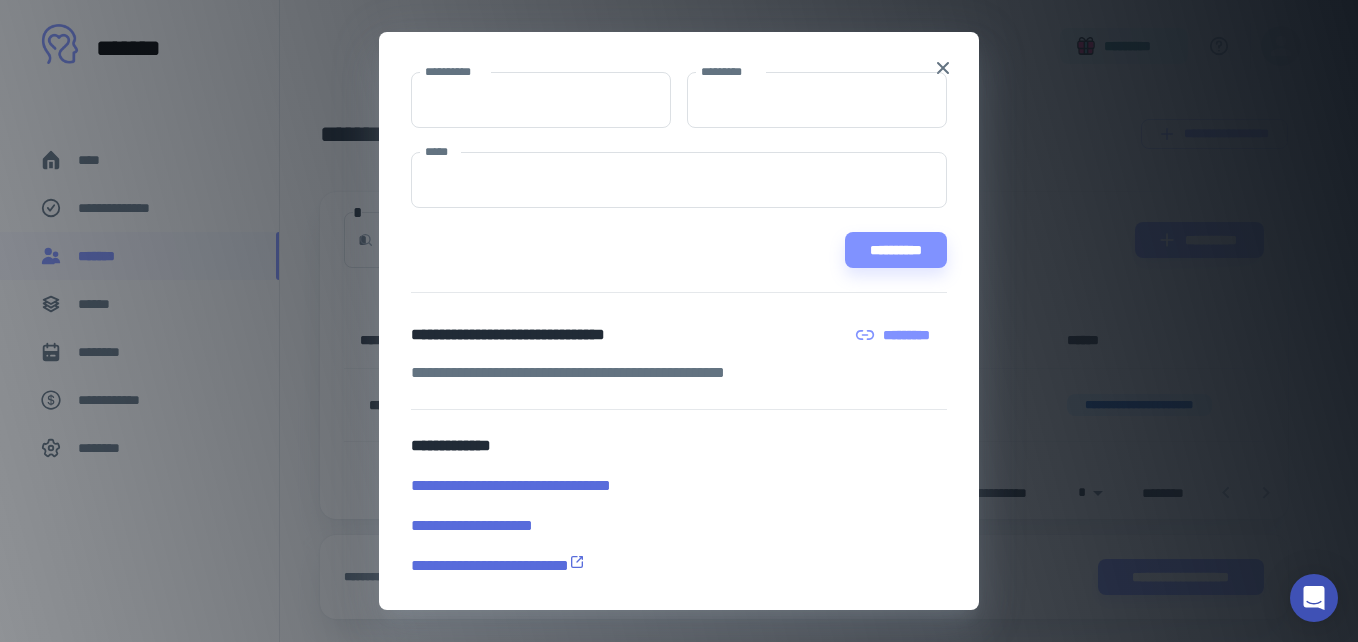 click on "**********" at bounding box center (671, 526) 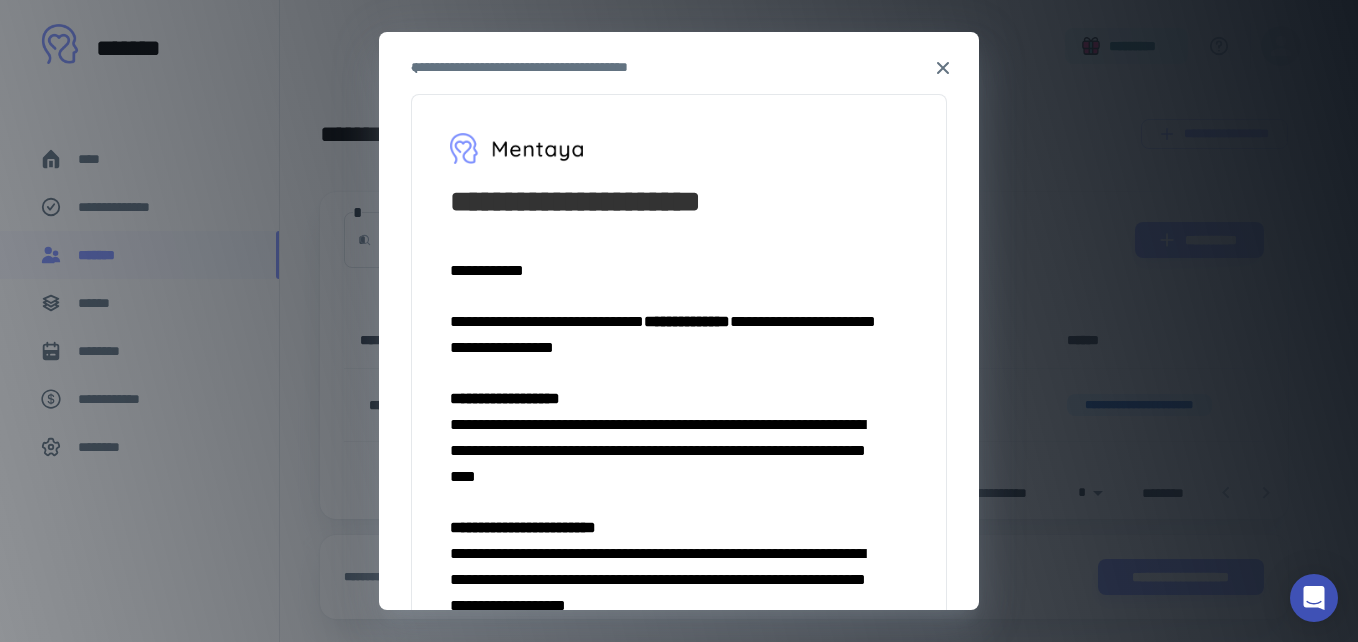 scroll, scrollTop: 0, scrollLeft: 0, axis: both 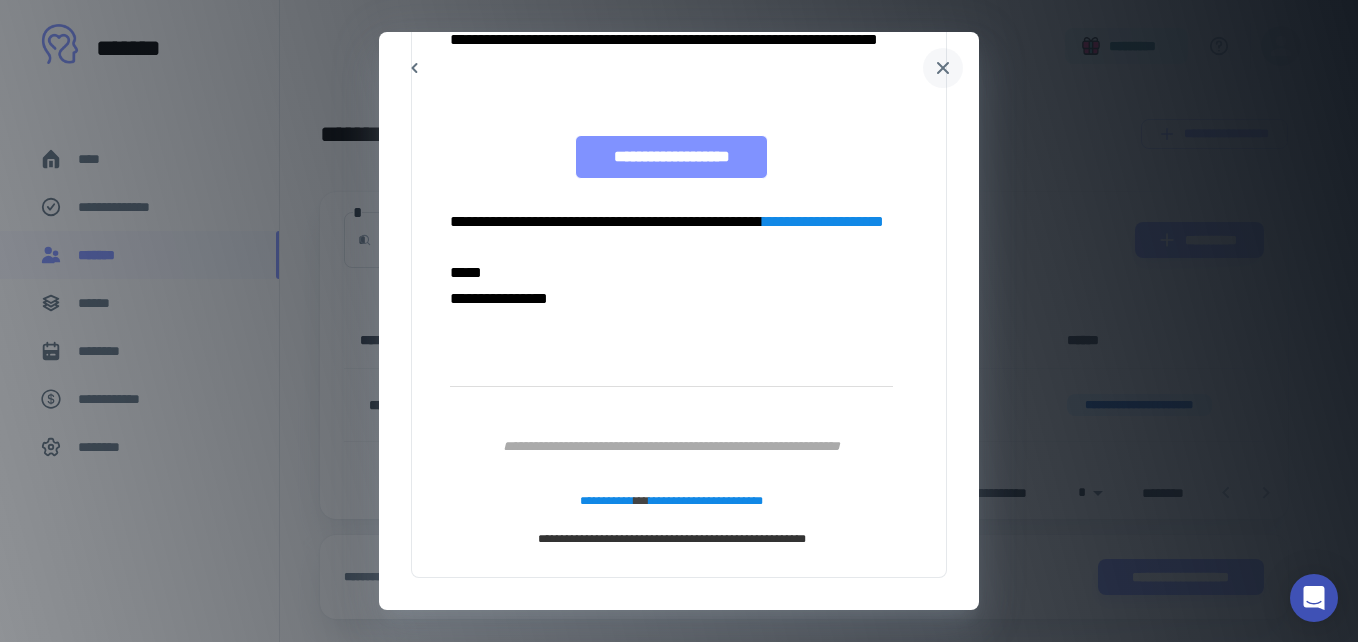 click 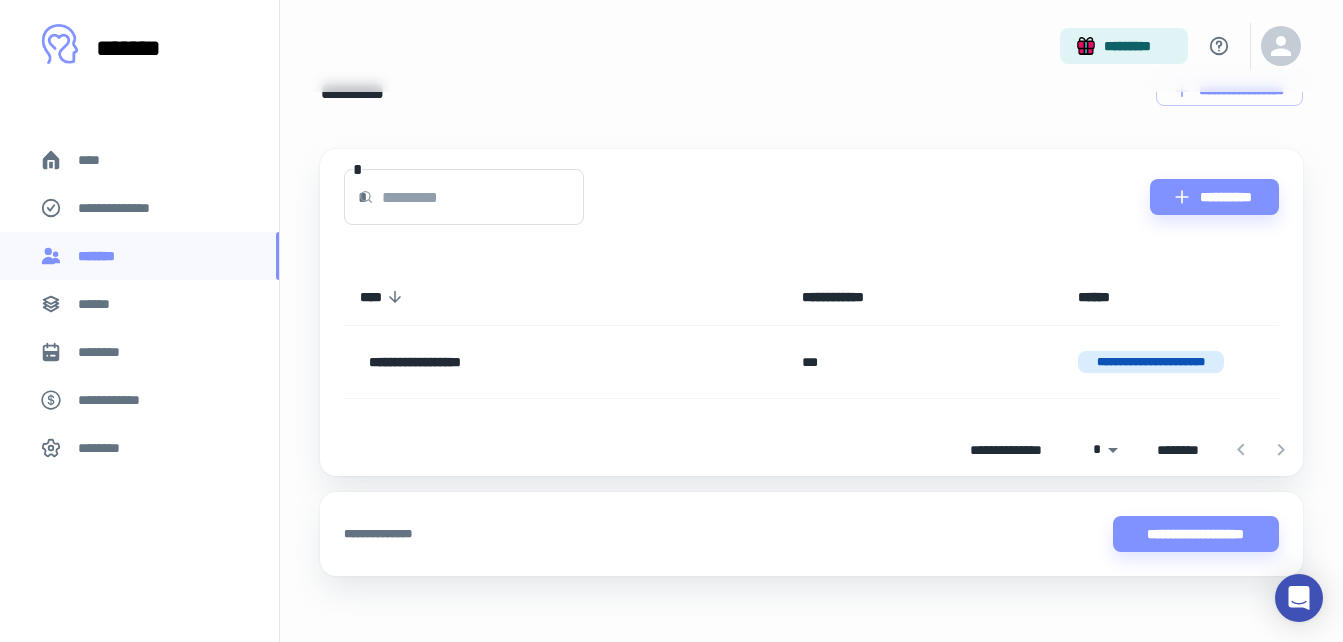 scroll, scrollTop: 0, scrollLeft: 0, axis: both 